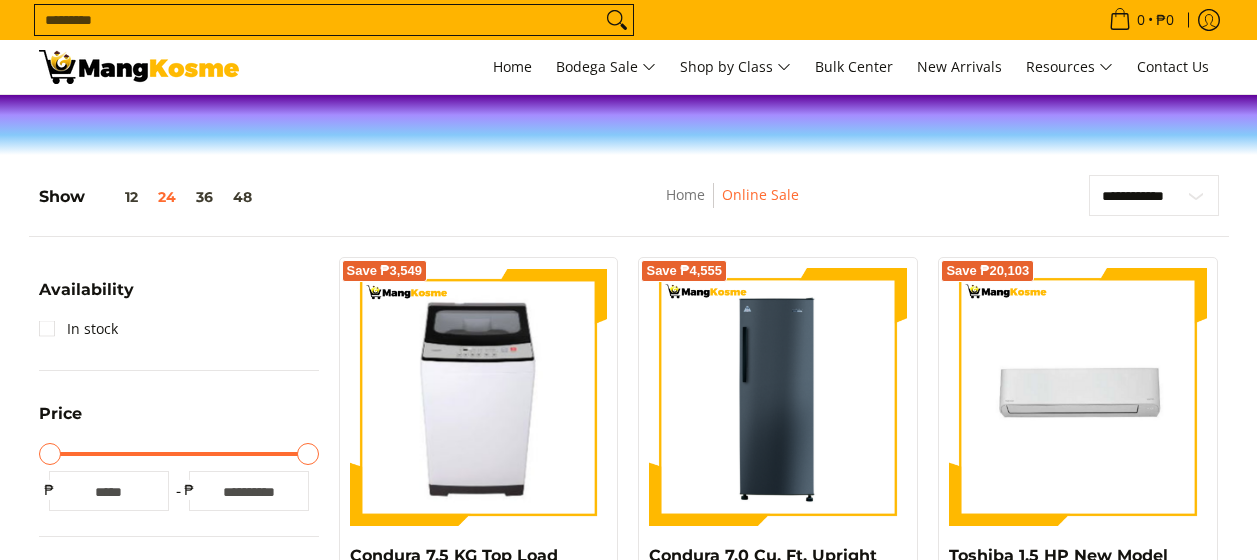 scroll, scrollTop: 0, scrollLeft: 0, axis: both 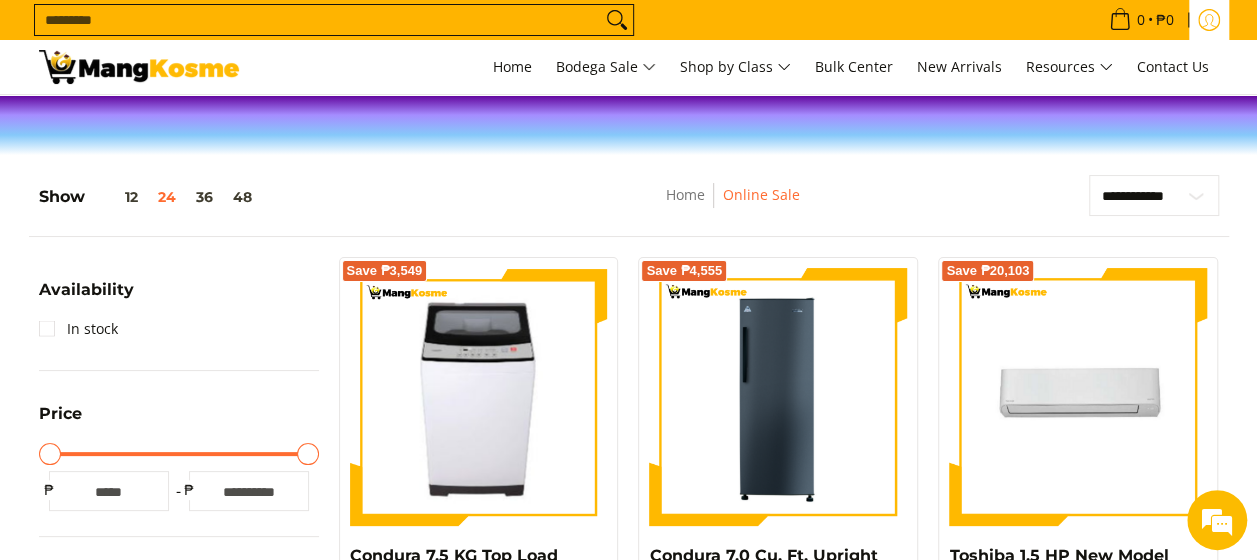 click 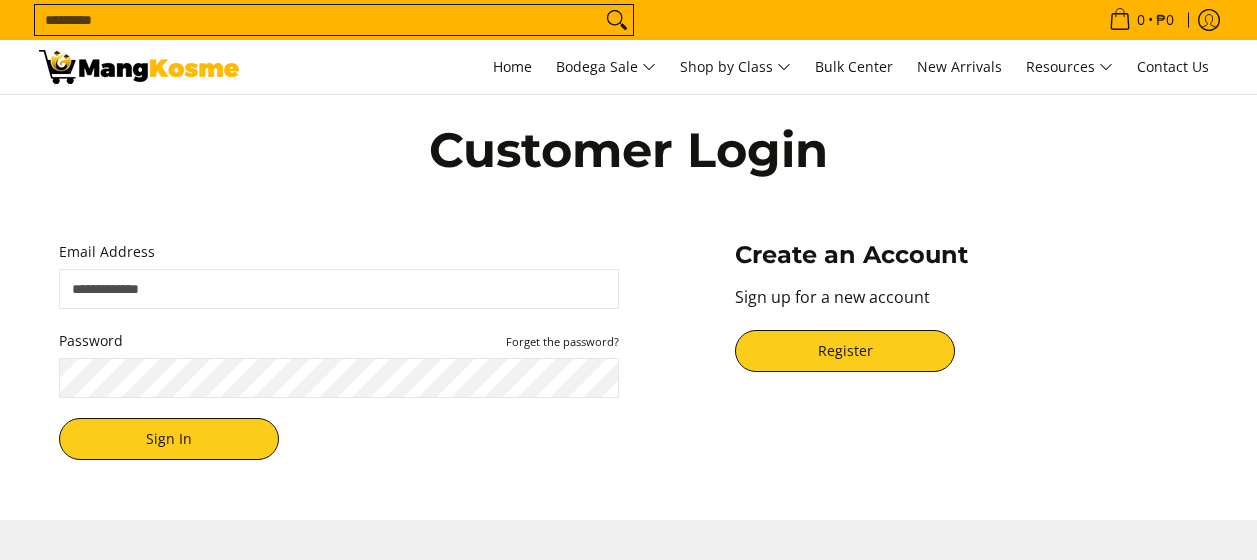 click on "Email Address" at bounding box center [339, 289] 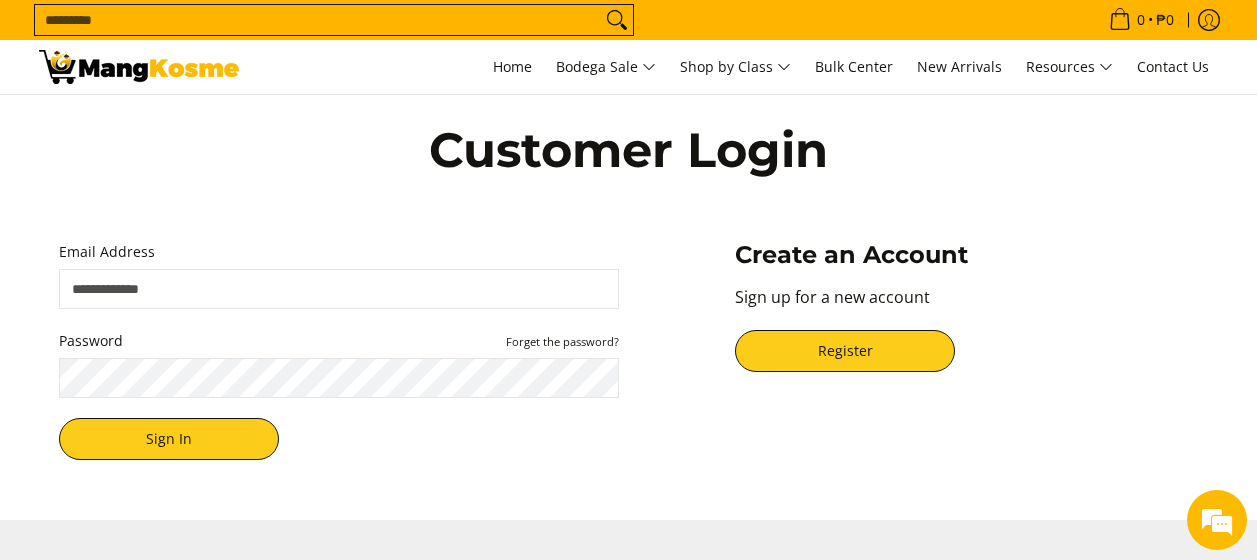 scroll, scrollTop: 0, scrollLeft: 0, axis: both 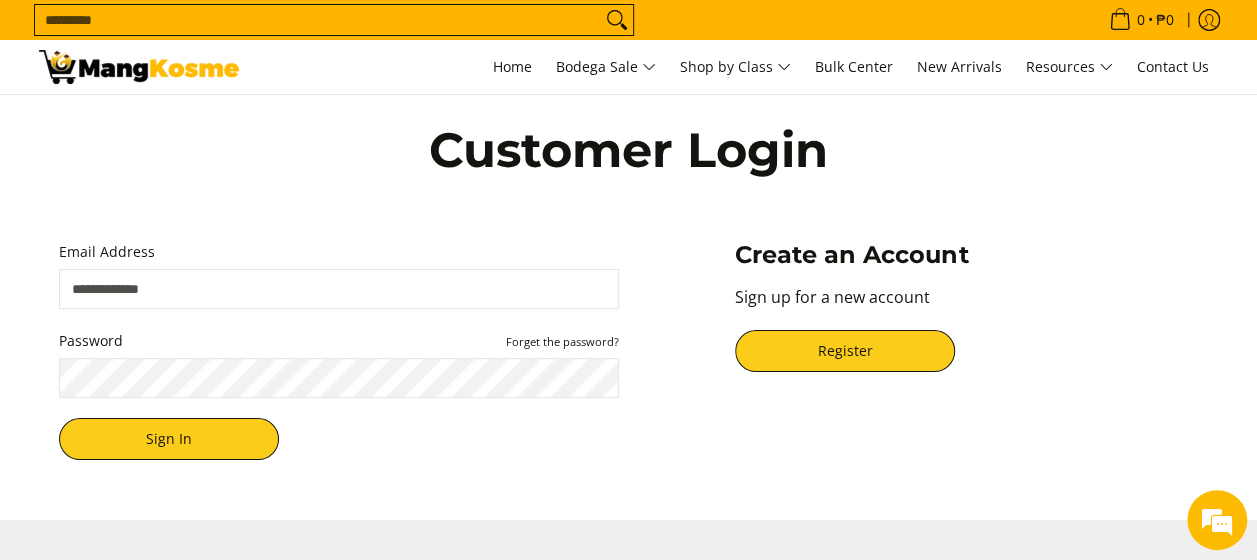 click on "Email Address" at bounding box center (339, 289) 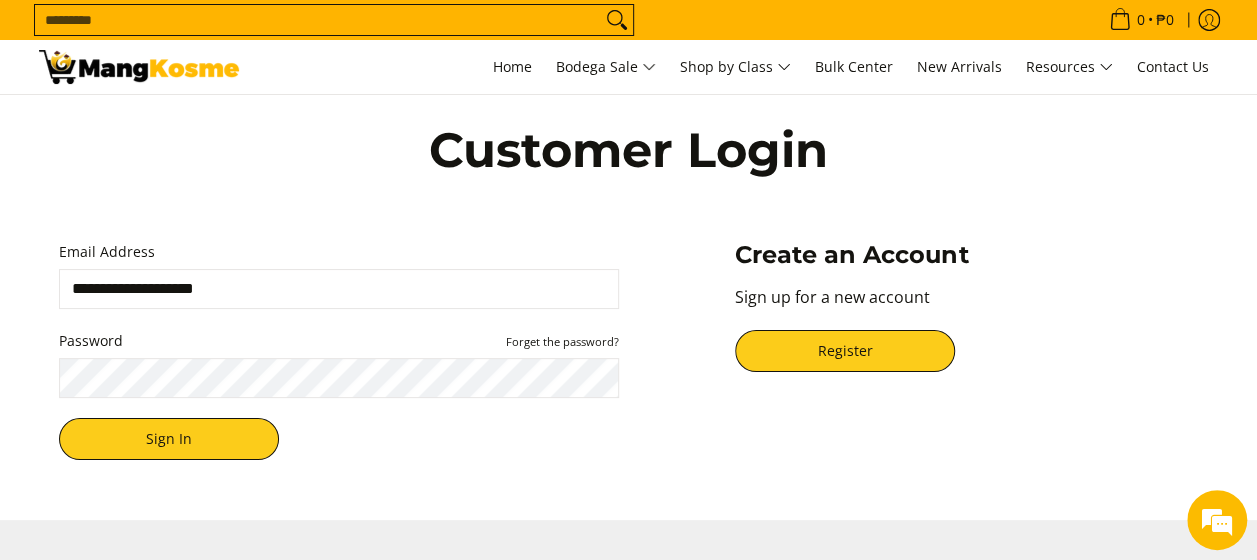 scroll, scrollTop: 0, scrollLeft: 0, axis: both 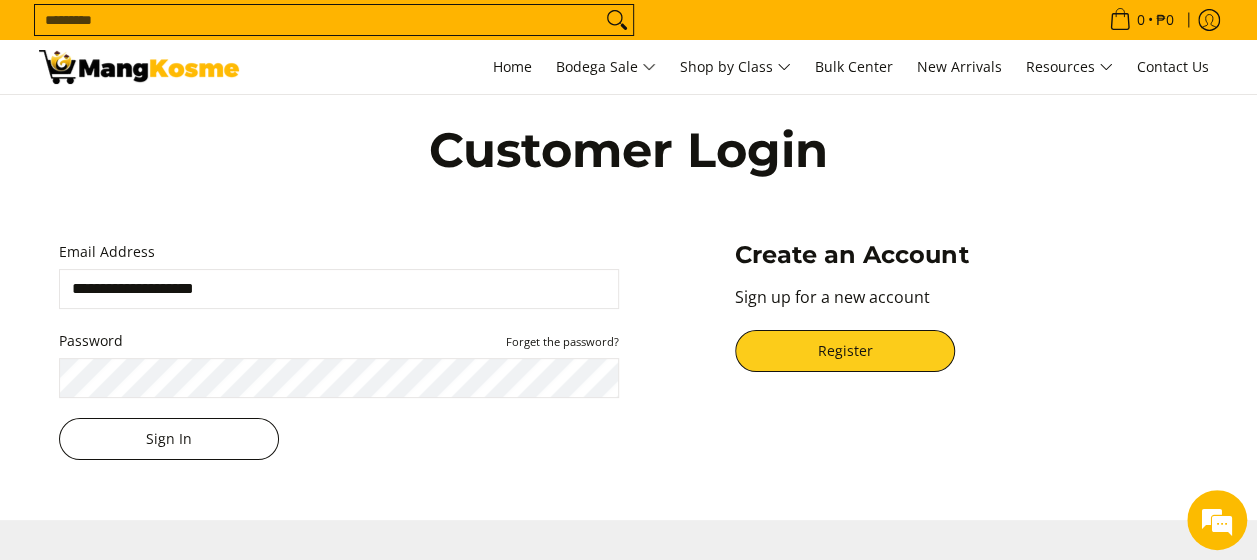 click on "Sign In" at bounding box center (169, 439) 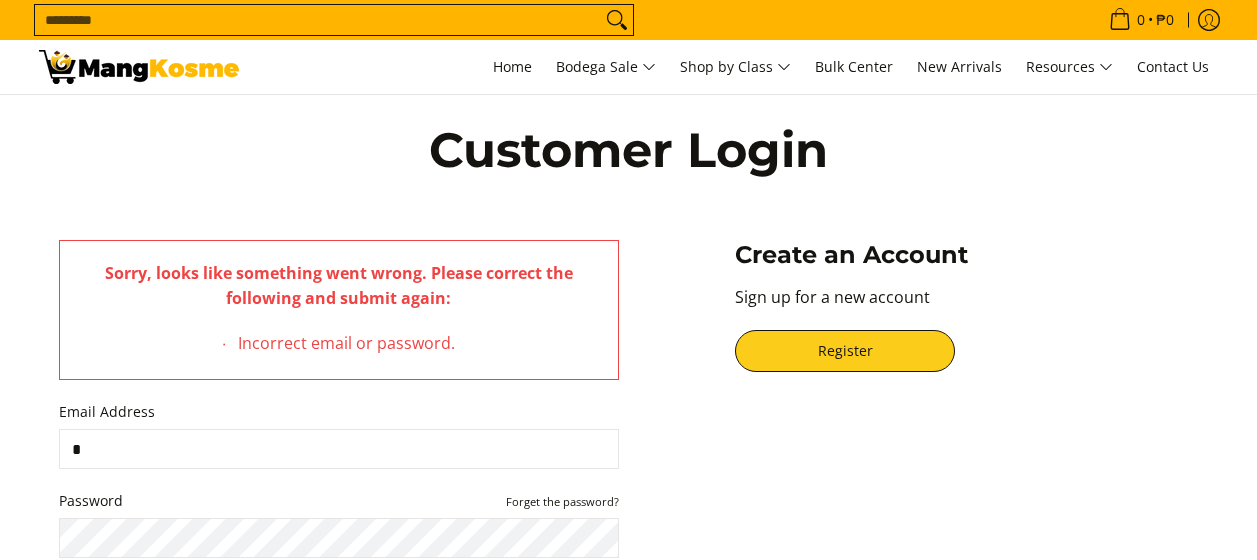 scroll, scrollTop: 0, scrollLeft: 0, axis: both 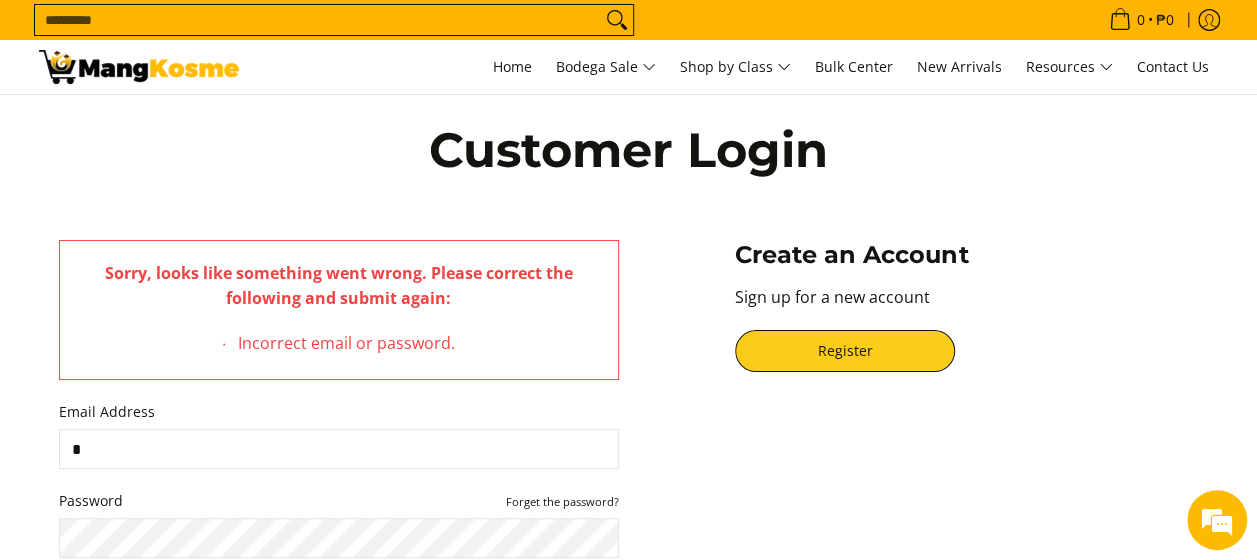click on "*" at bounding box center (339, 449) 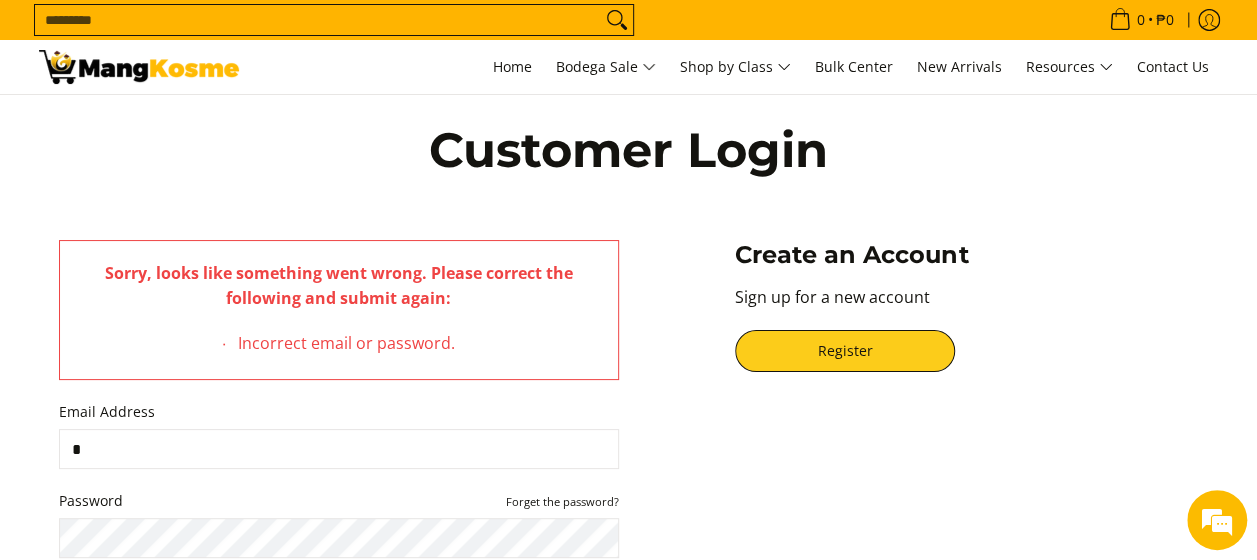 type on "**********" 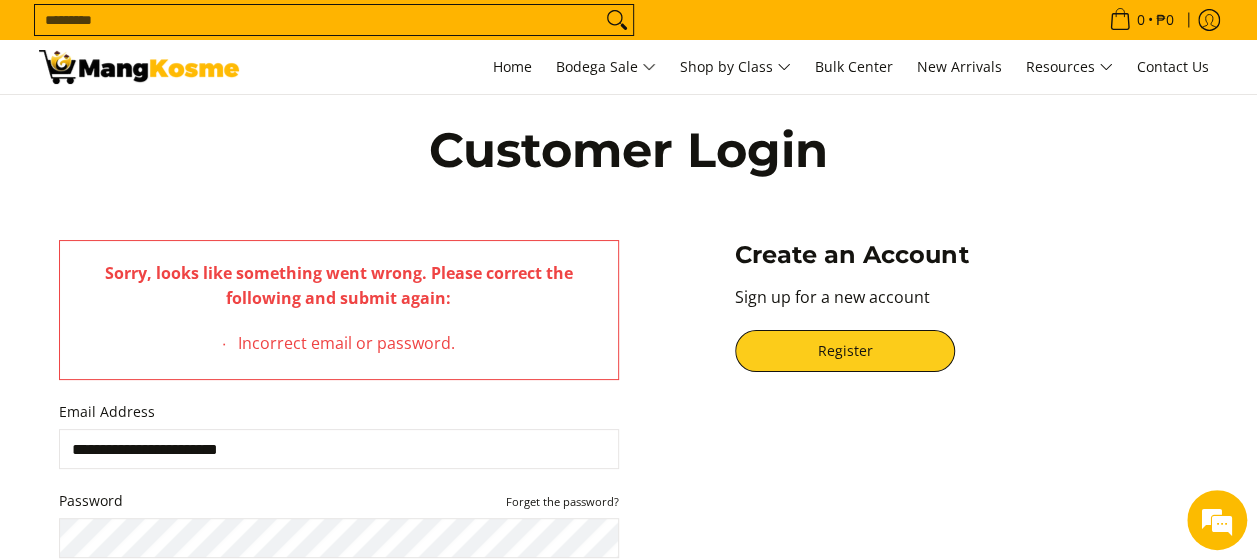 scroll, scrollTop: 0, scrollLeft: 0, axis: both 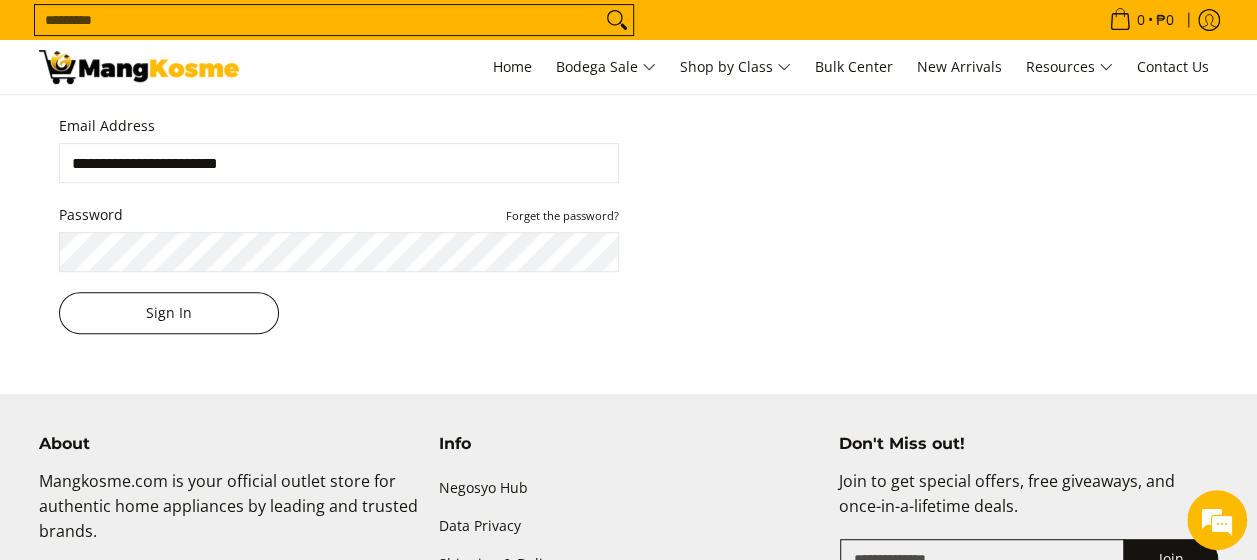 click on "Sign In" at bounding box center [169, 313] 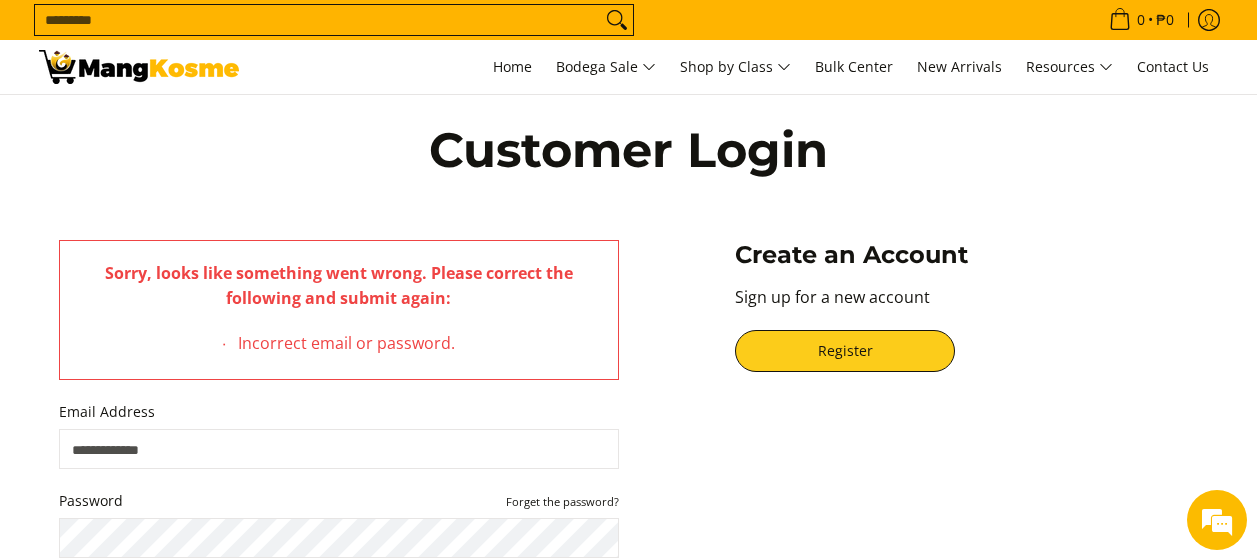 scroll, scrollTop: 0, scrollLeft: 0, axis: both 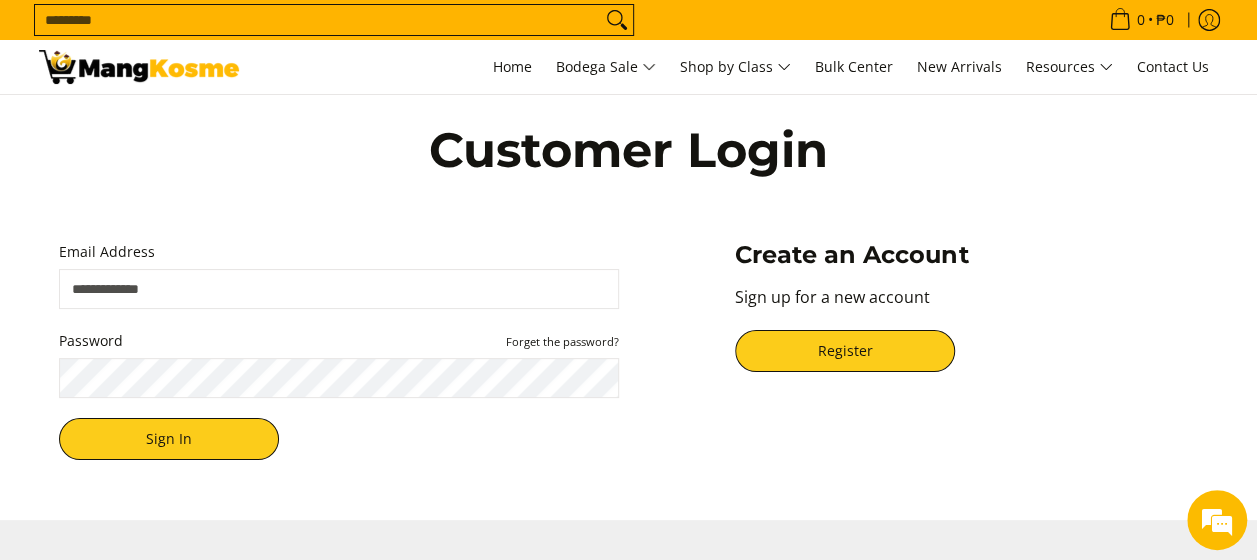click on "Email Address" at bounding box center (339, 289) 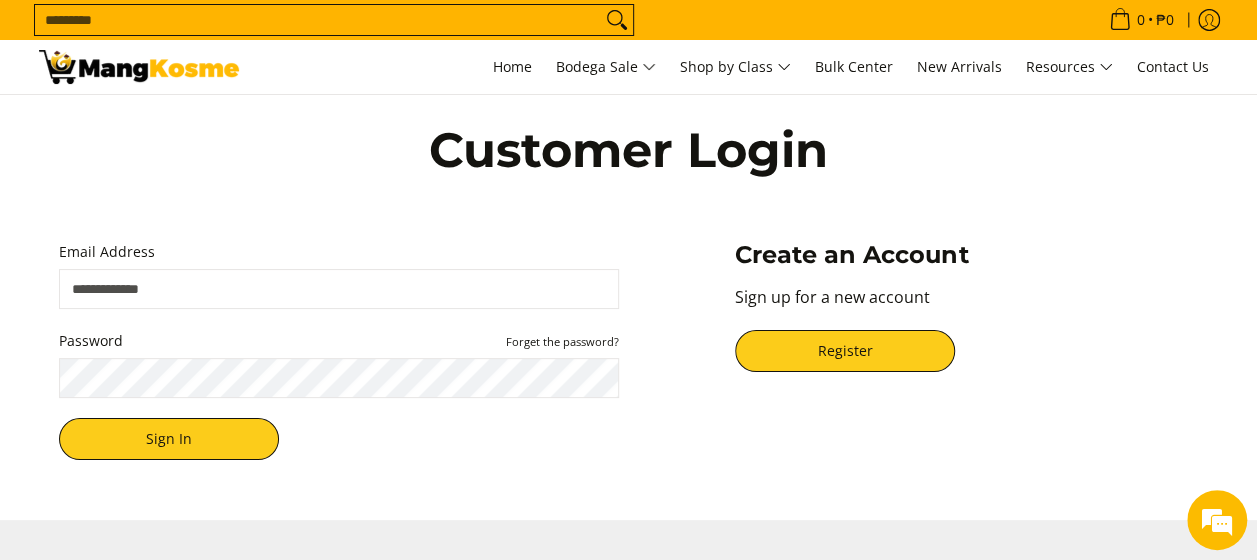 click on "Email Address" at bounding box center [339, 289] 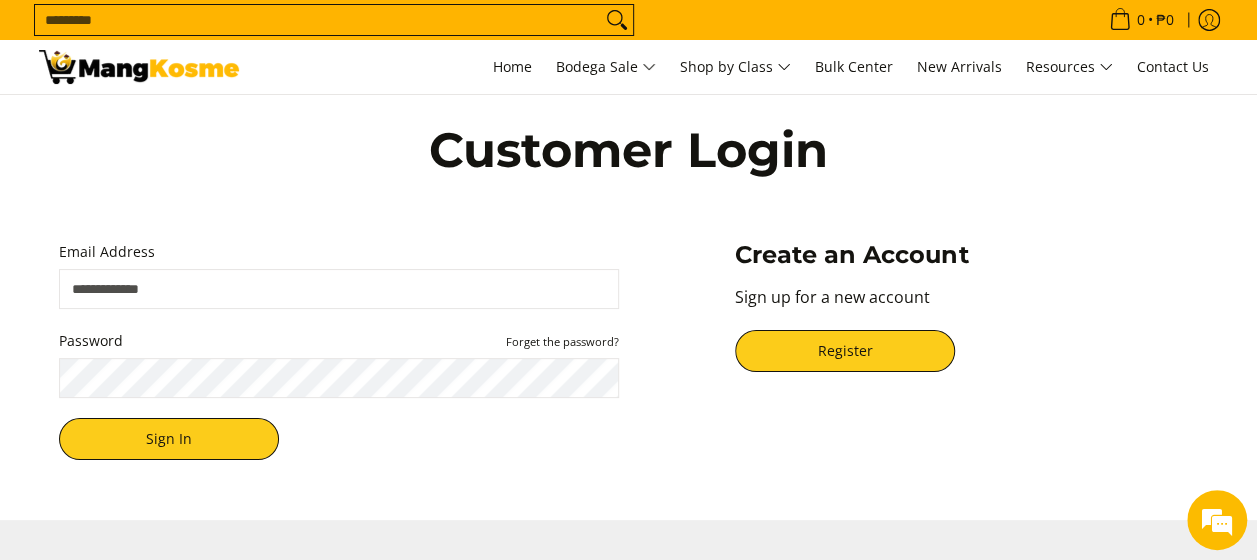 scroll, scrollTop: 0, scrollLeft: 0, axis: both 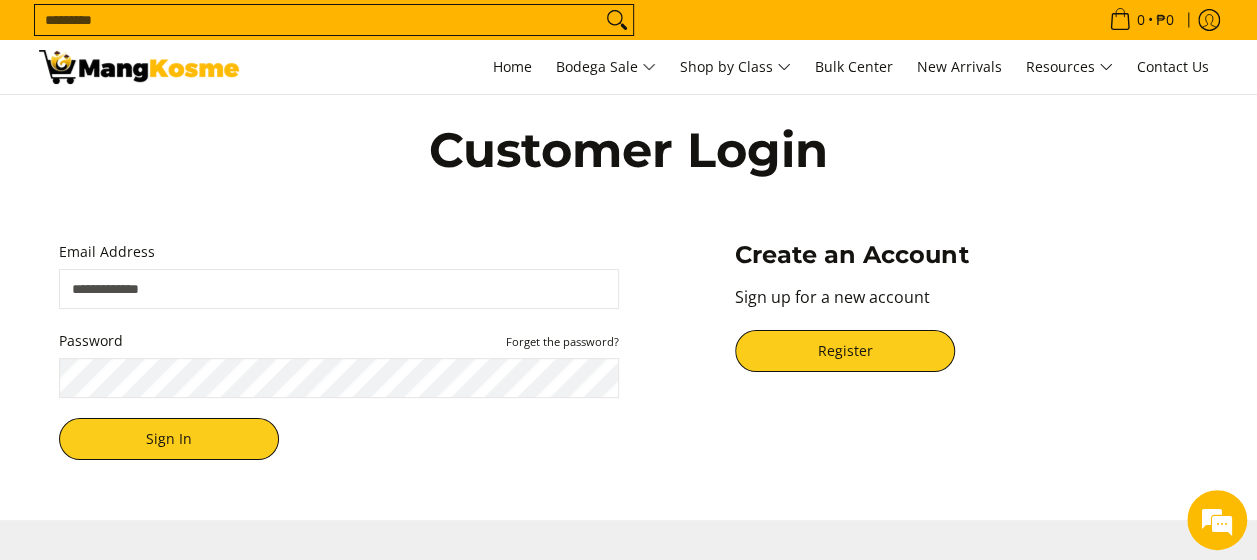 click on "Email Address
Password Forget the password?
Sign In" at bounding box center (339, 360) 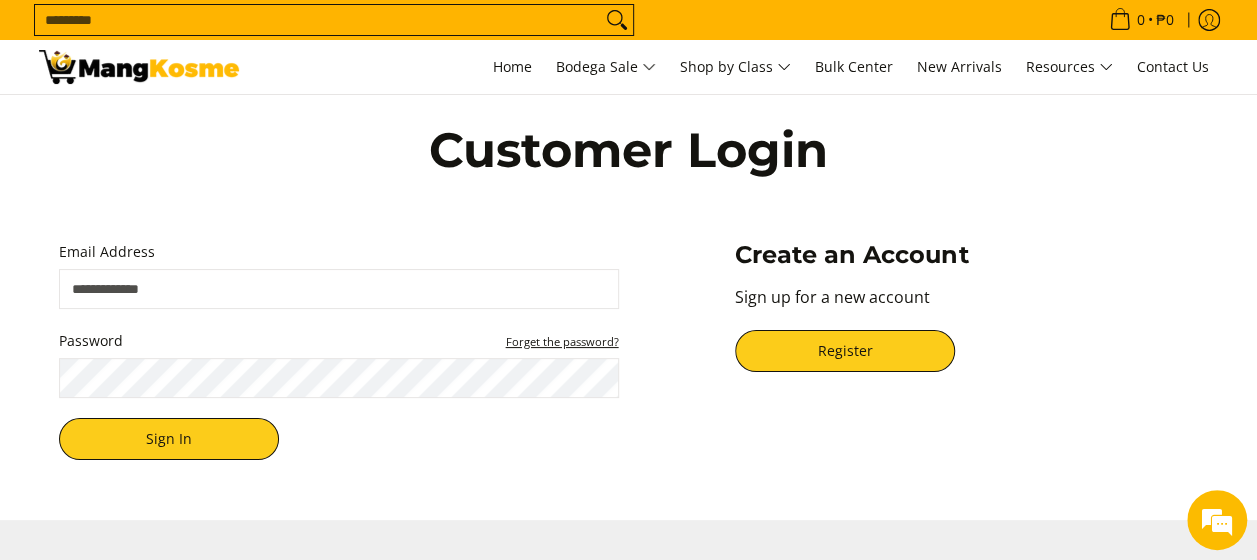 click on "Forget the password?" at bounding box center [562, 341] 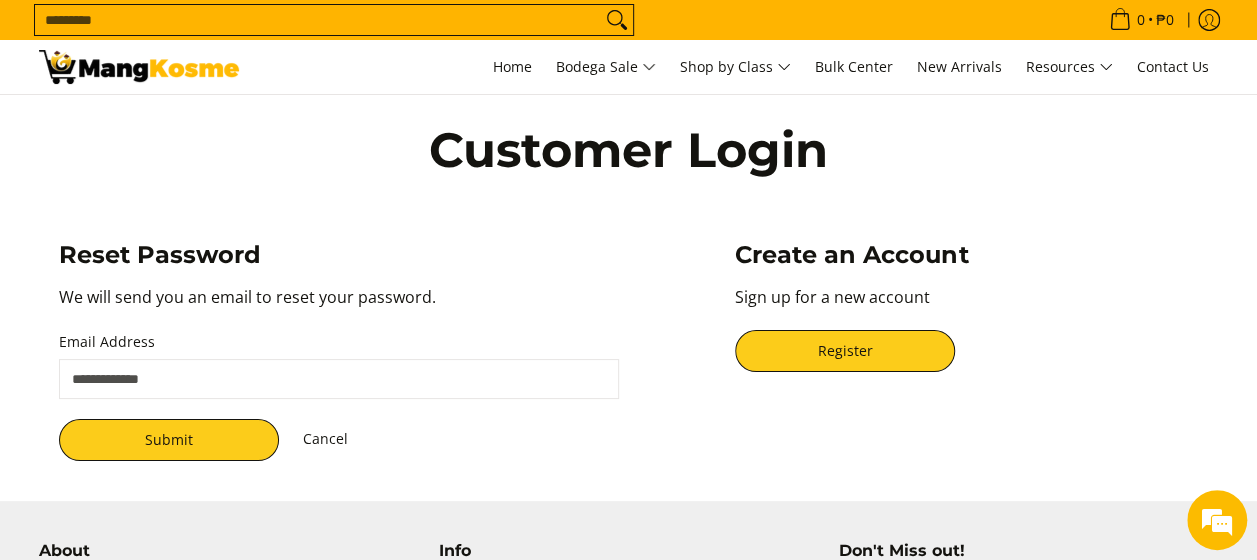 click on "Email Address" at bounding box center (339, 379) 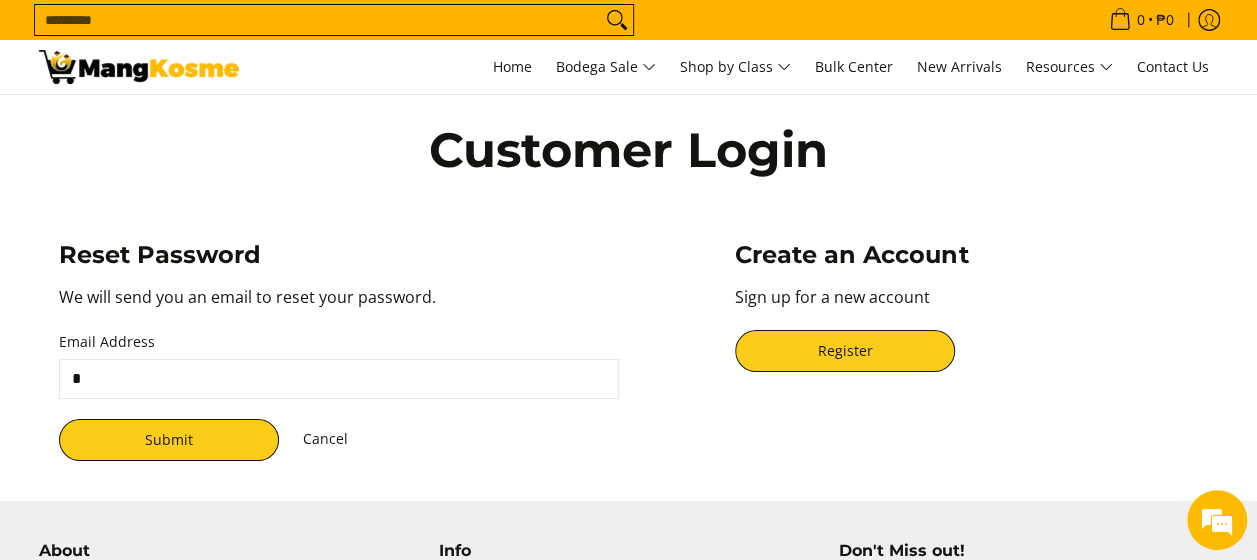 click on "*" at bounding box center (339, 379) 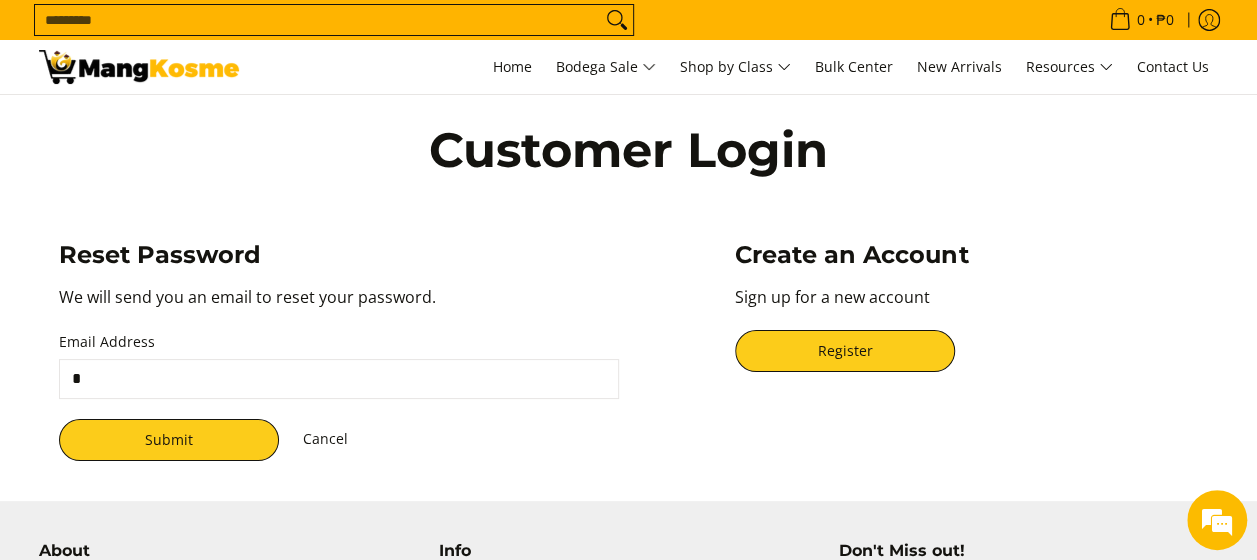 type on "**********" 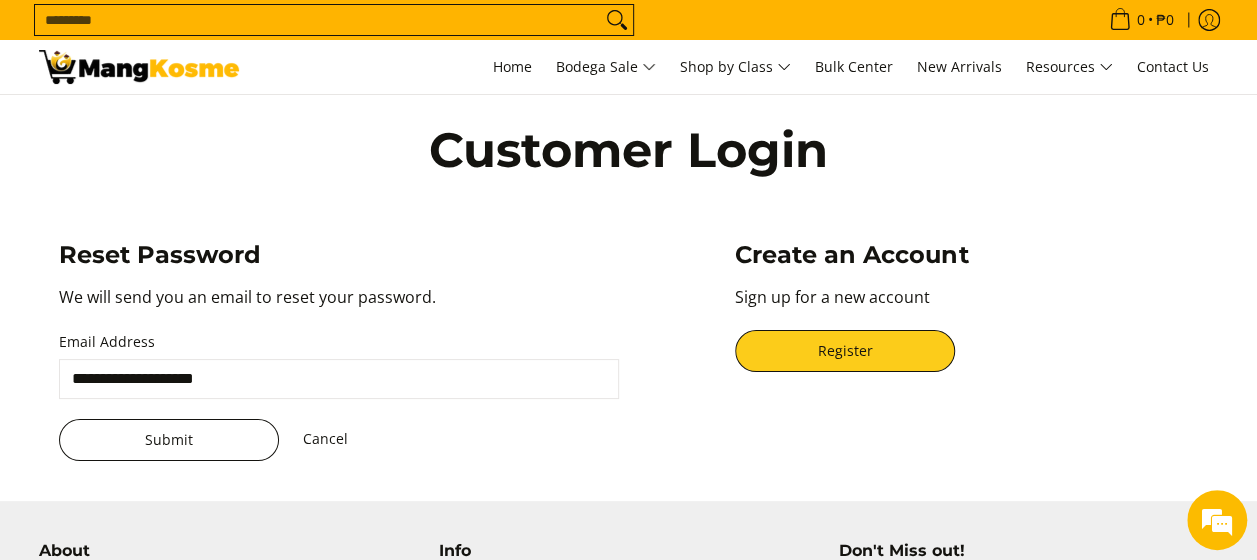 click on "Submit" at bounding box center [169, 440] 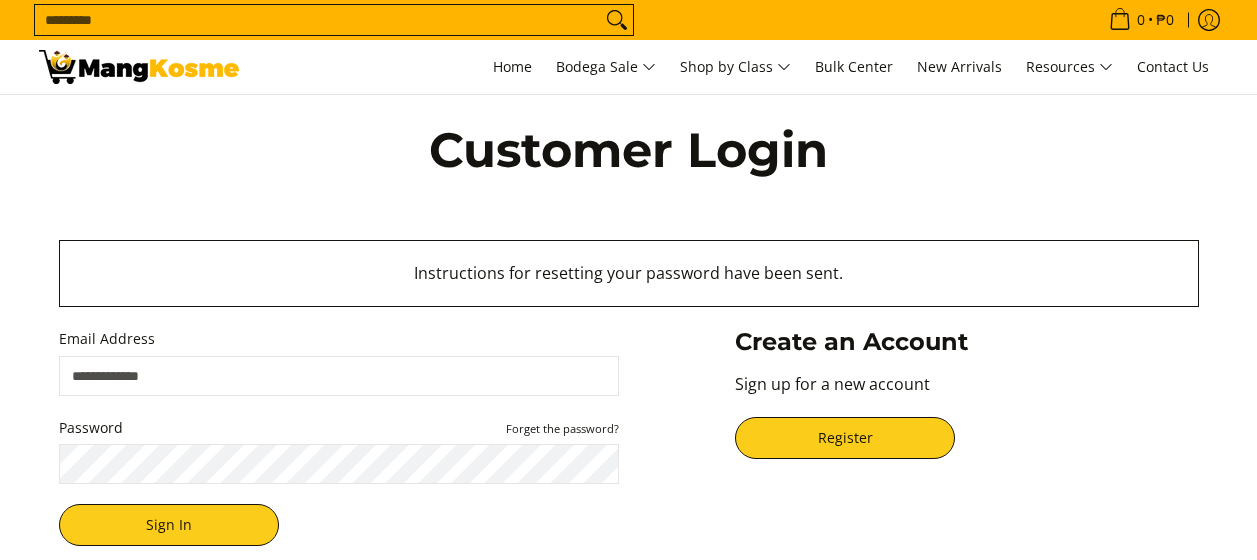 scroll, scrollTop: 0, scrollLeft: 0, axis: both 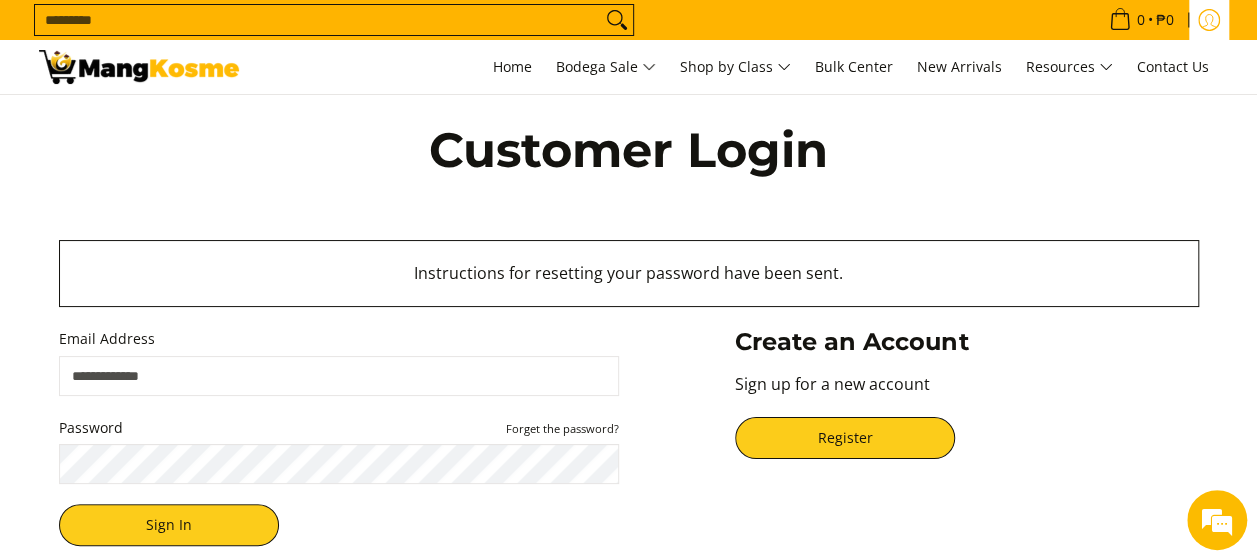 click at bounding box center [1209, 20] 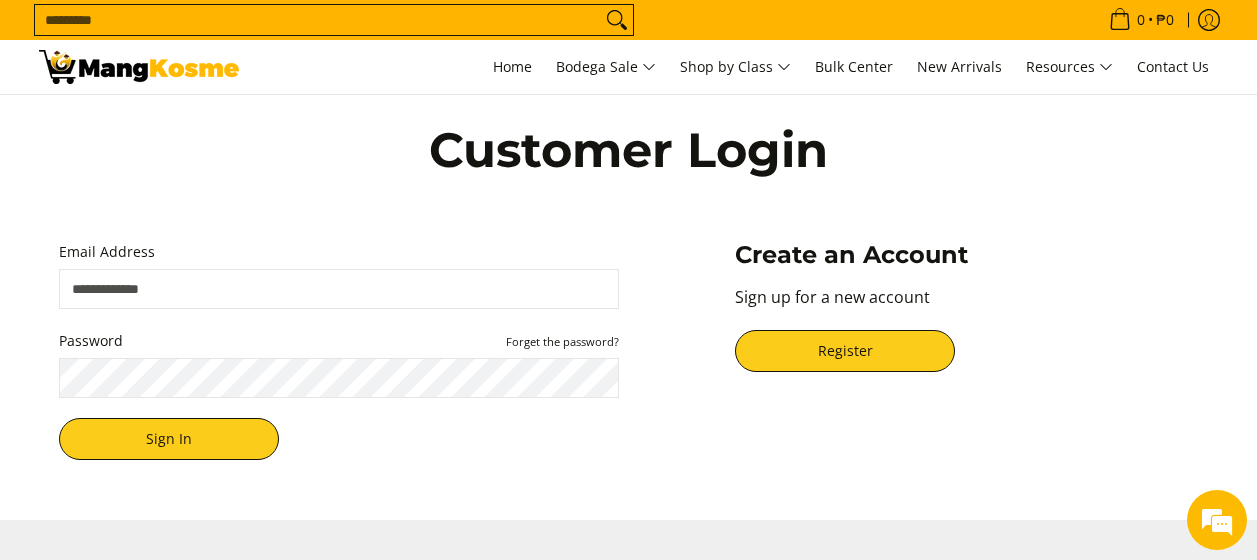 scroll, scrollTop: 0, scrollLeft: 0, axis: both 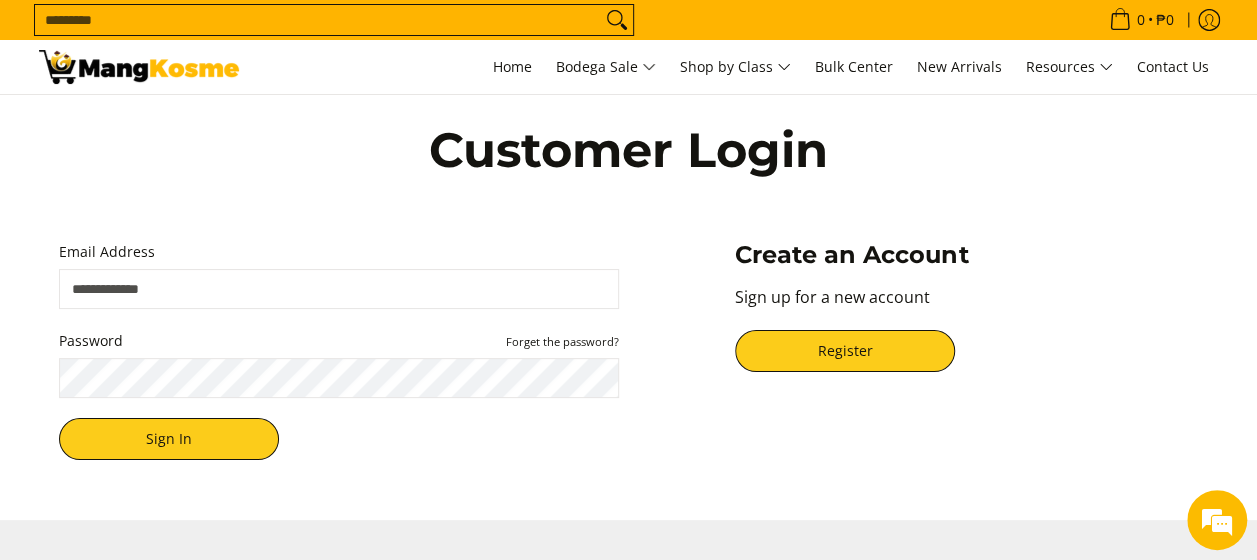 click on "Email Address" at bounding box center (339, 289) 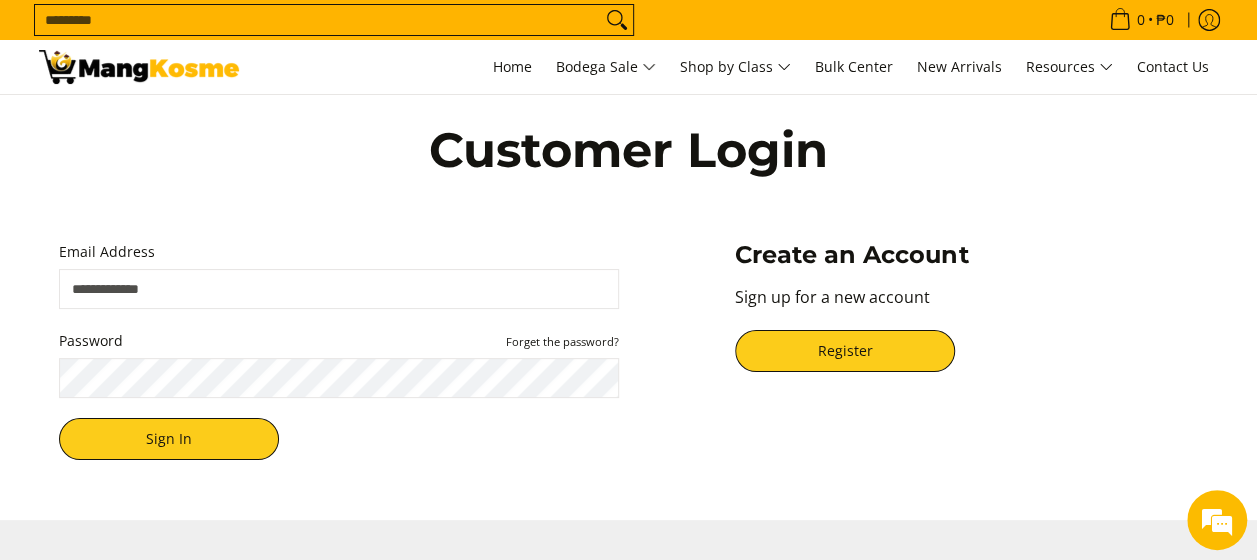 type on "**********" 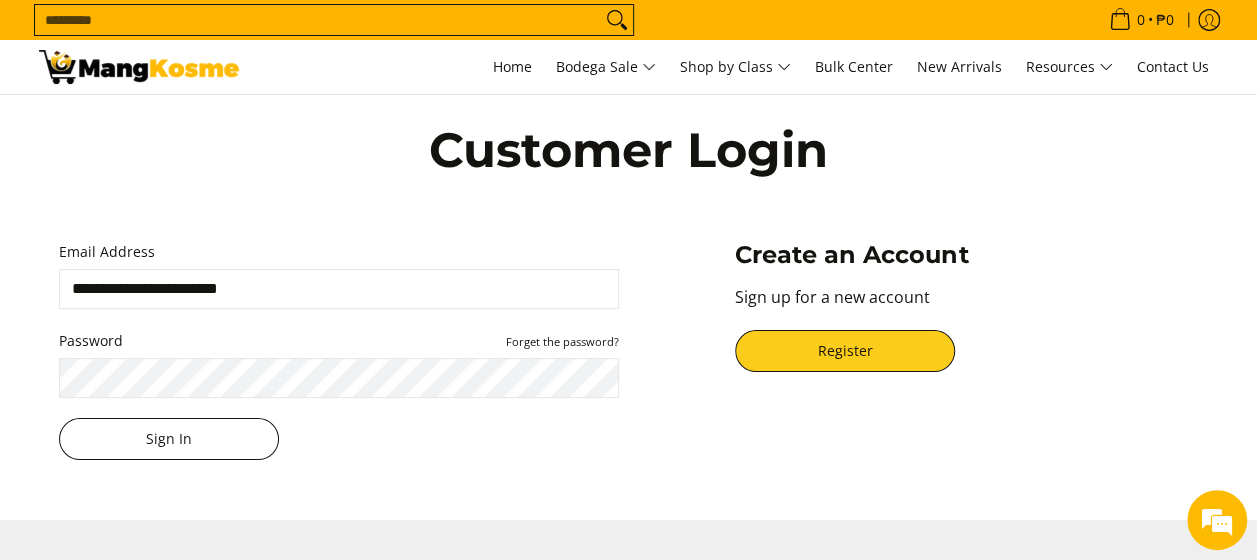click on "Sign In" at bounding box center (169, 439) 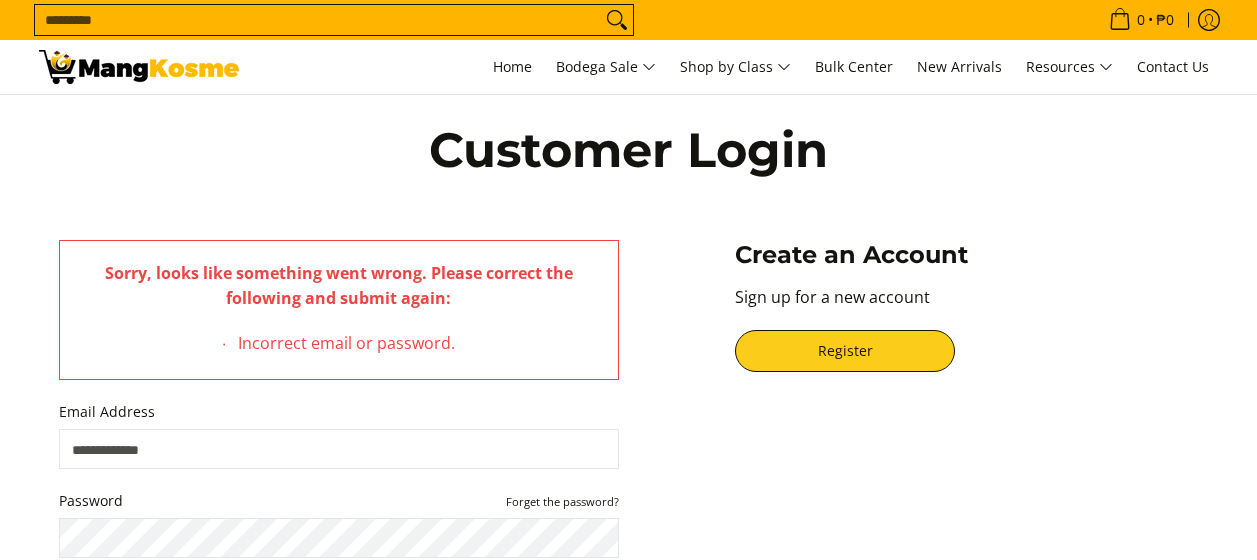 scroll, scrollTop: 0, scrollLeft: 0, axis: both 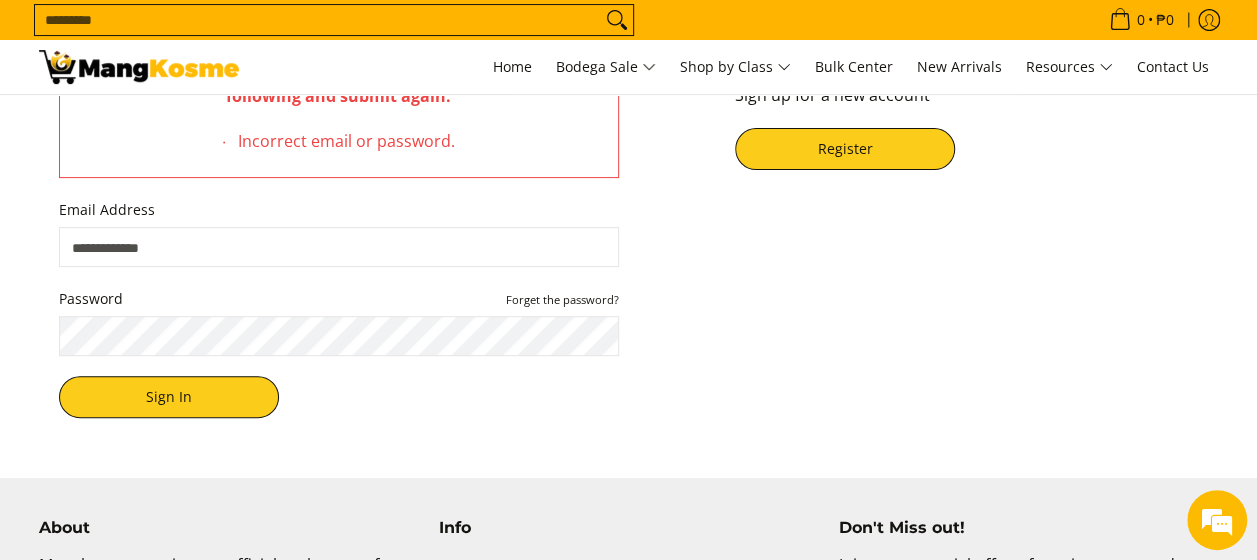 click on "Email Address" at bounding box center [339, 247] 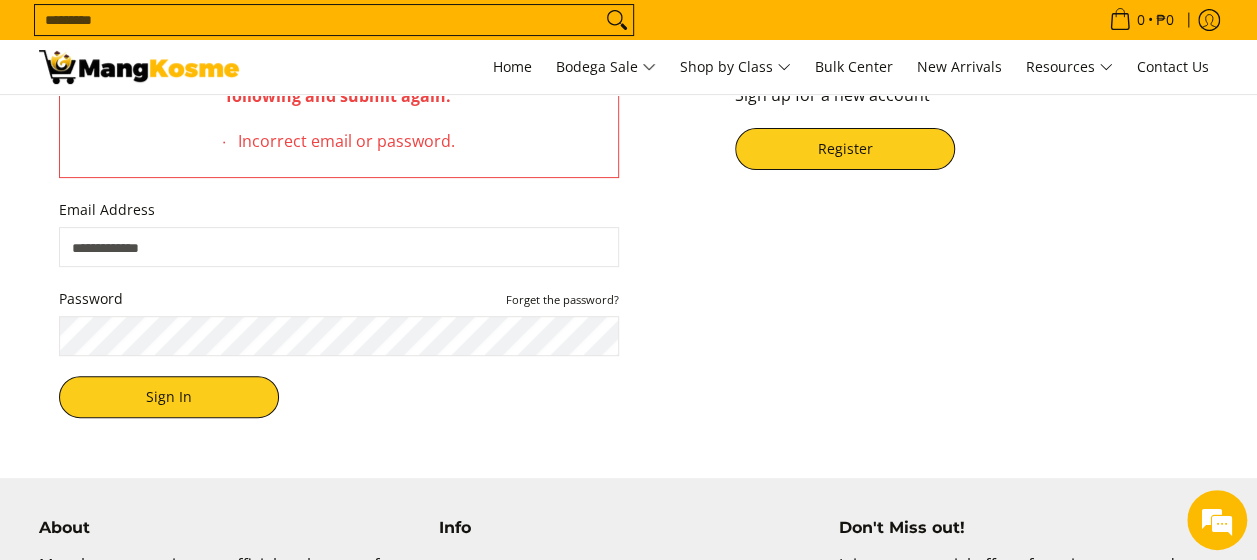click on "Email Address" at bounding box center (339, 247) 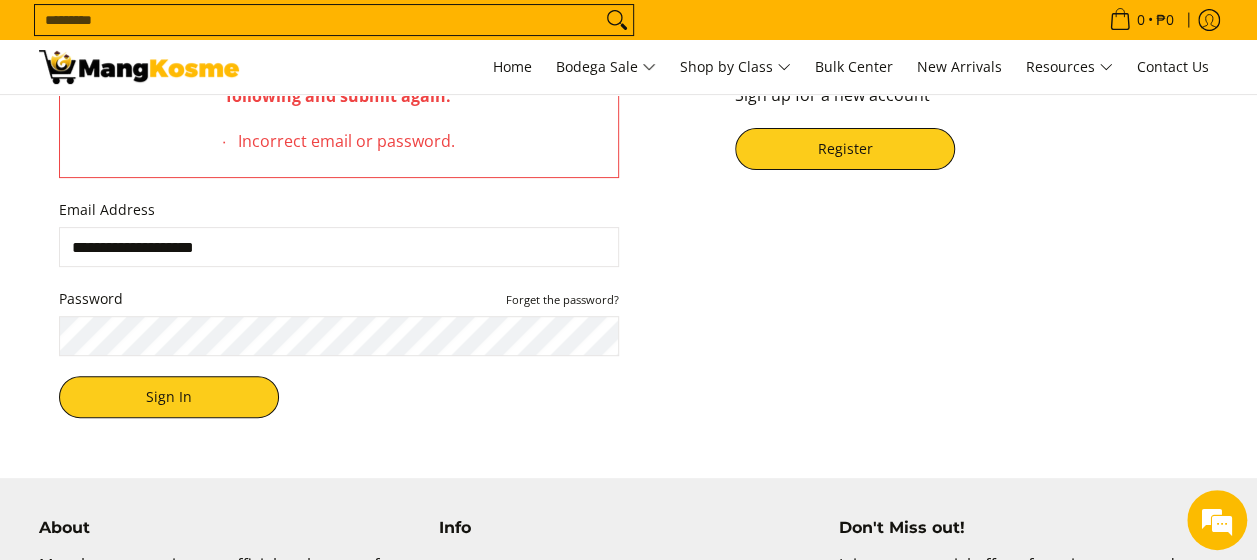 scroll, scrollTop: 0, scrollLeft: 0, axis: both 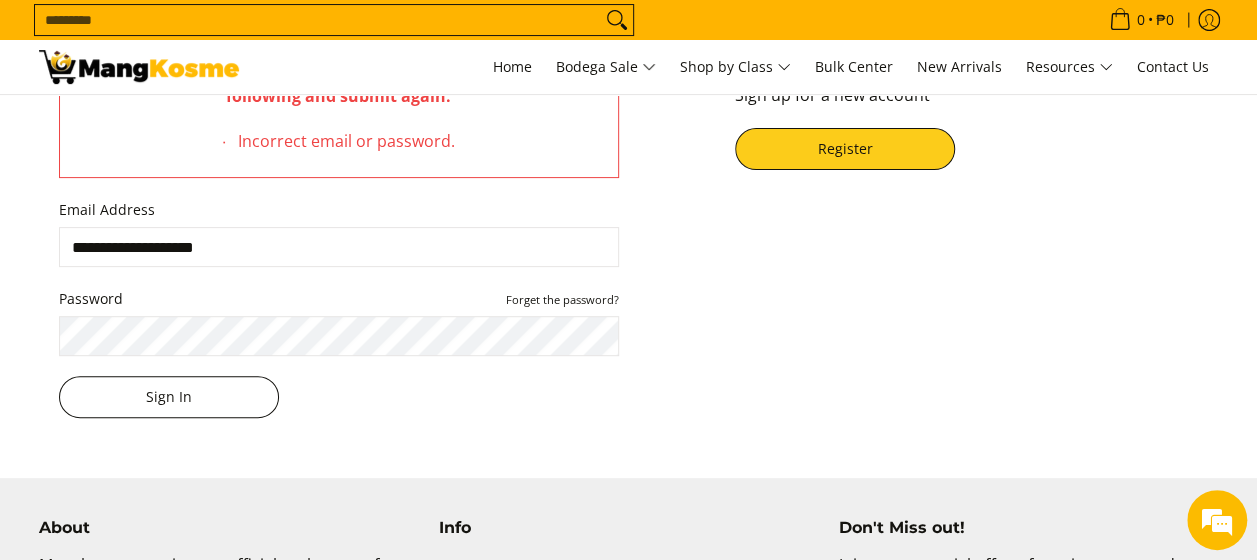 click on "Sign In" at bounding box center [169, 397] 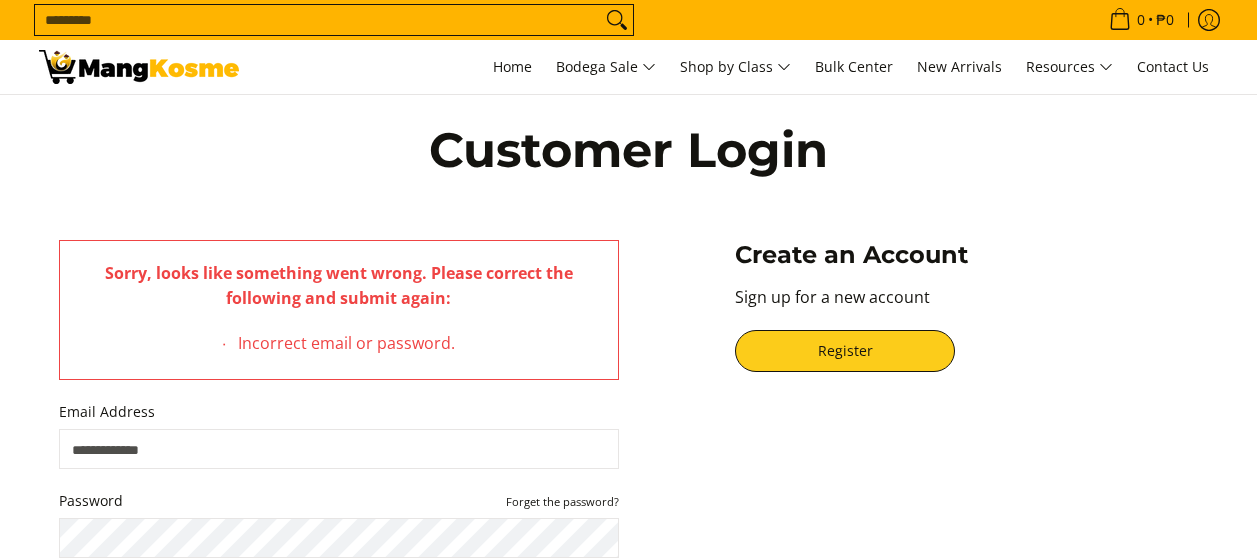 scroll, scrollTop: 0, scrollLeft: 0, axis: both 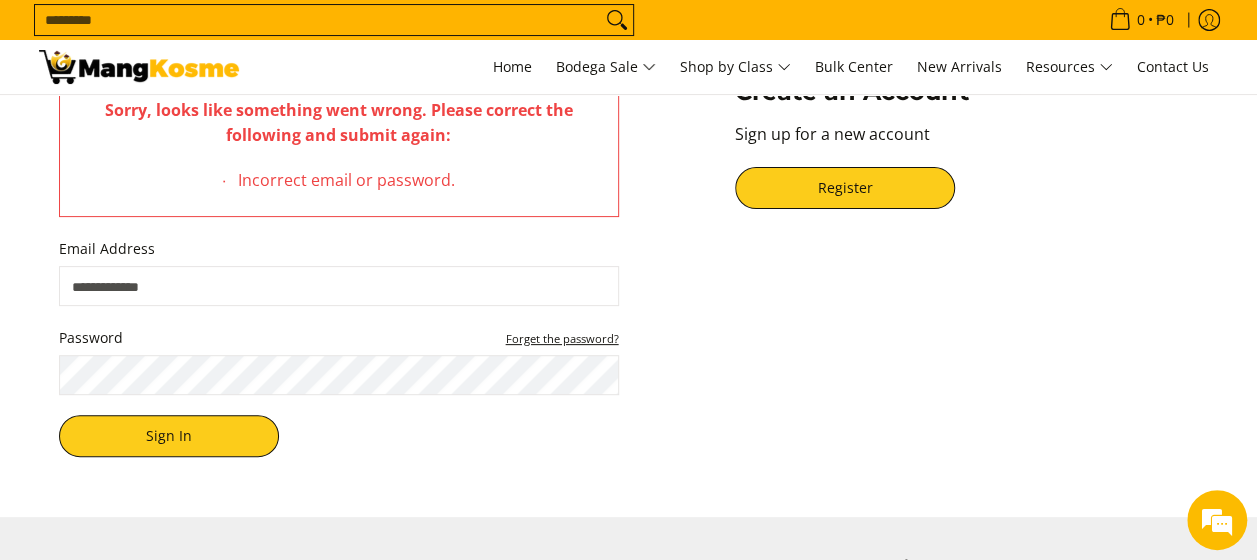click on "Forget the password?" at bounding box center (562, 338) 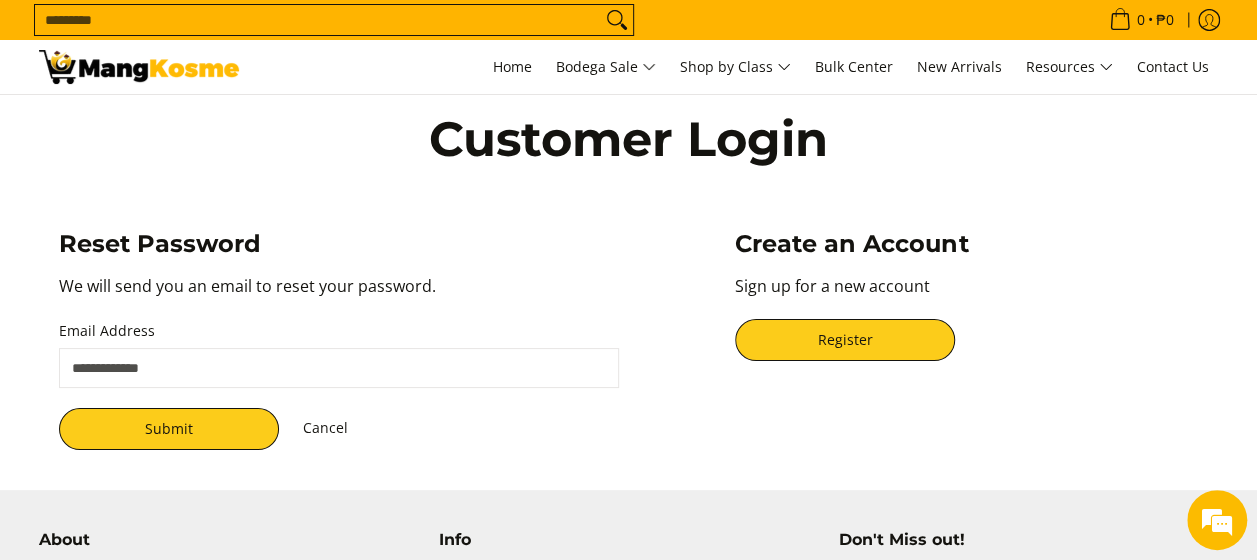 scroll, scrollTop: 0, scrollLeft: 0, axis: both 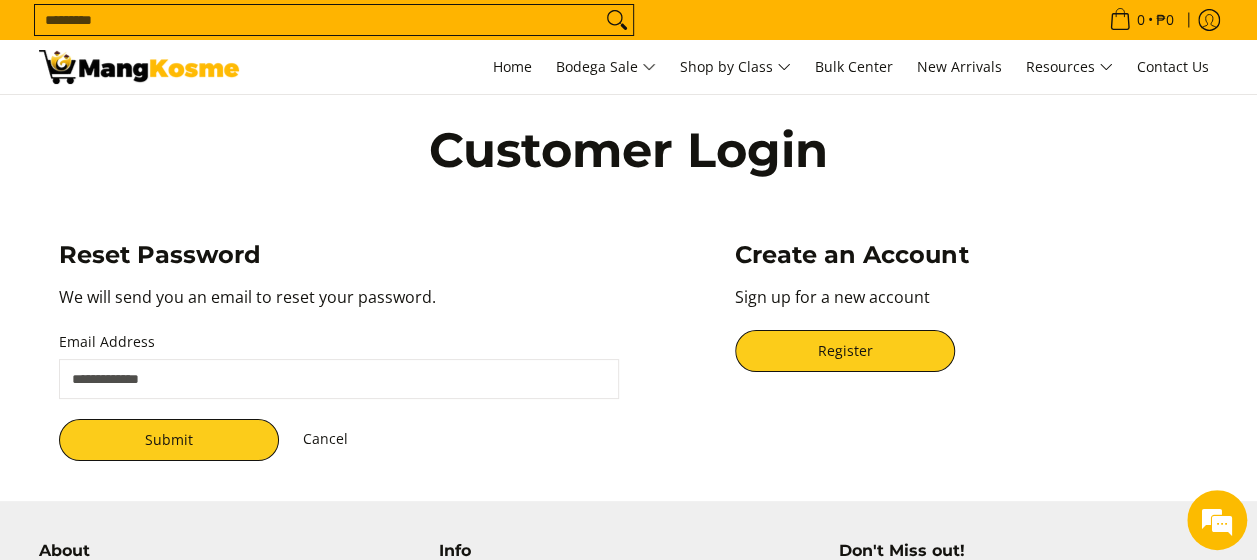 click on "Email Address" at bounding box center (339, 379) 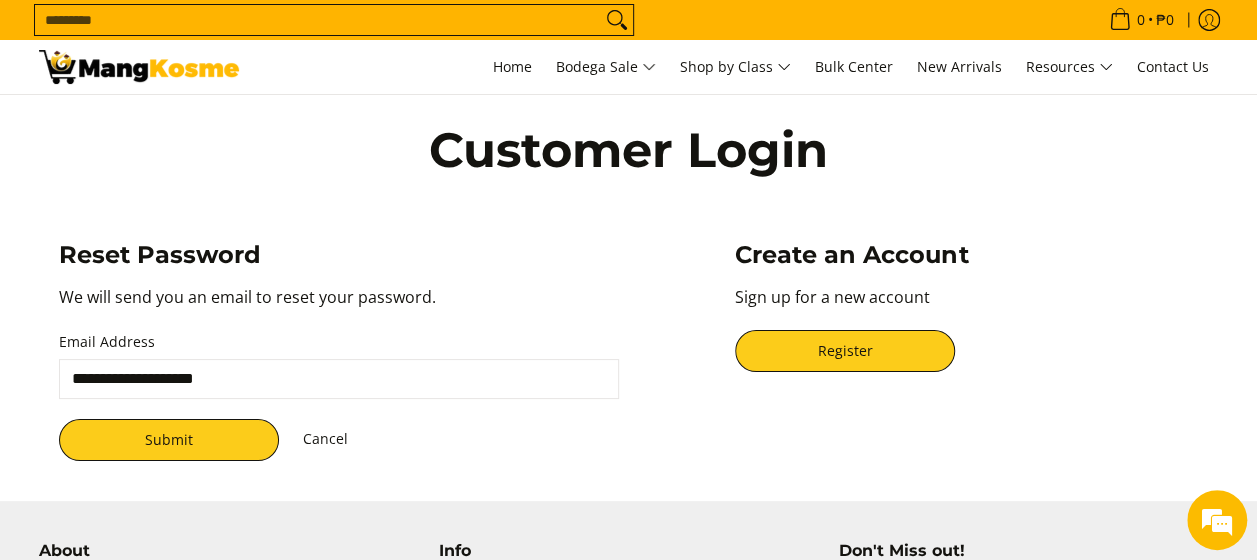 type on "**********" 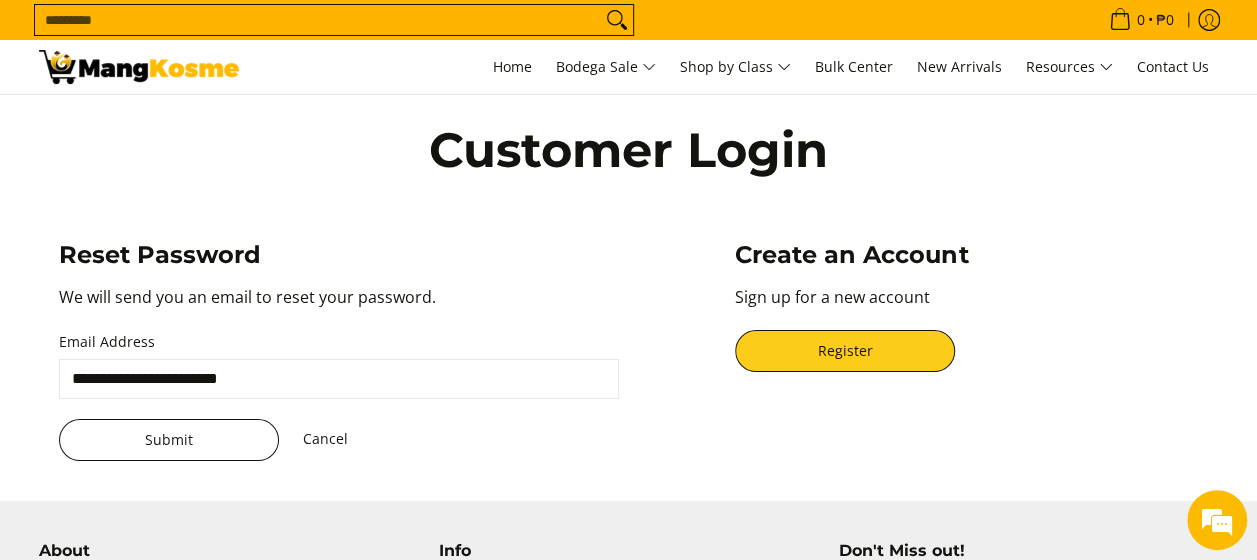 scroll, scrollTop: 0, scrollLeft: 0, axis: both 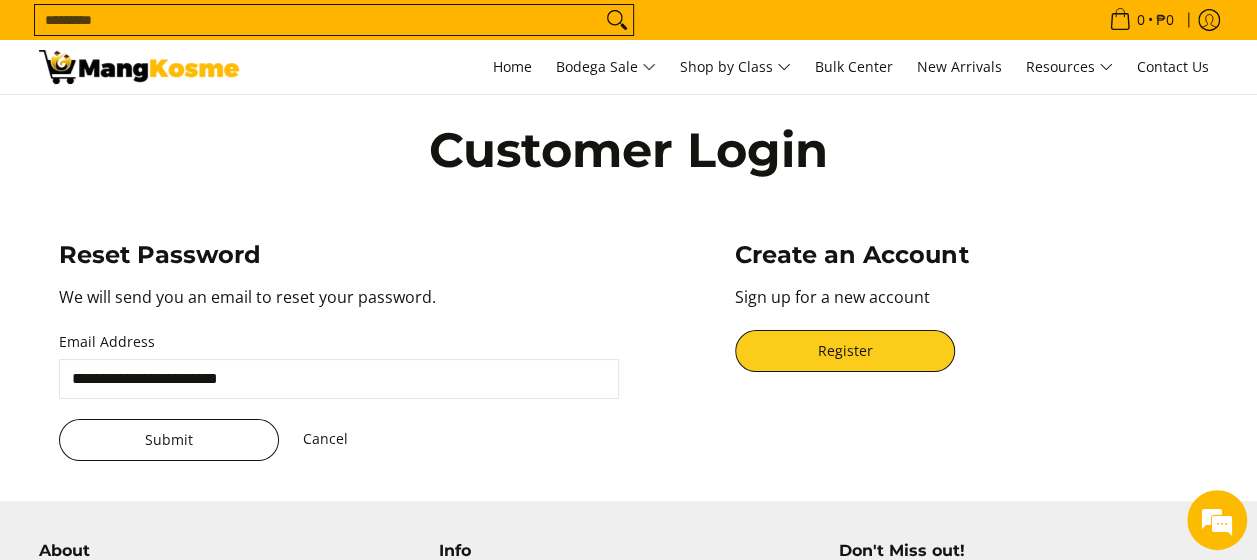 click on "Submit" at bounding box center (169, 440) 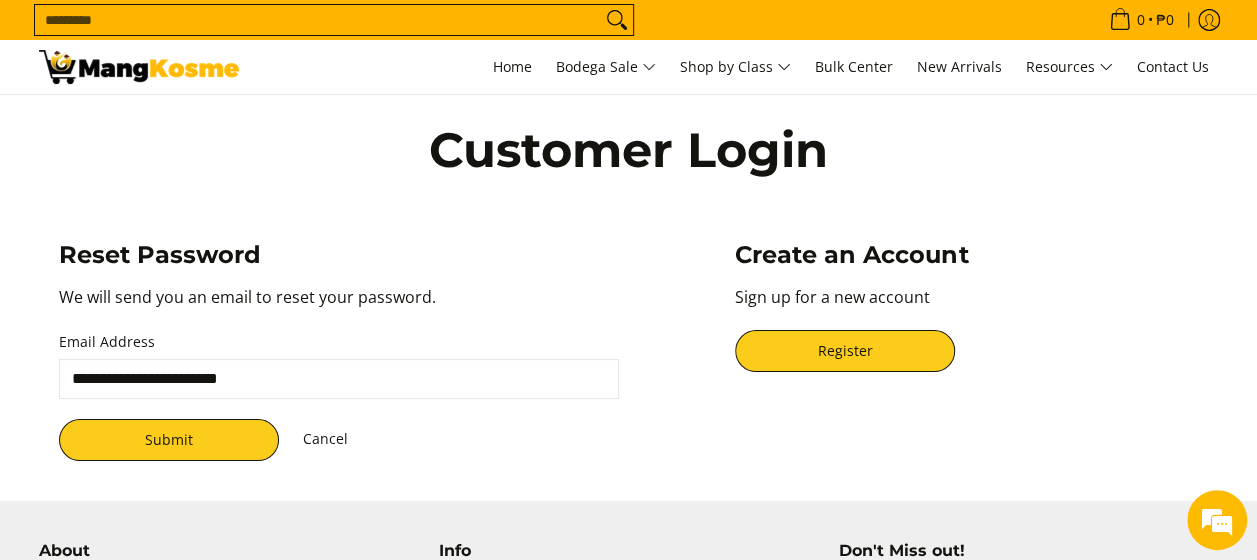 click on "**********" at bounding box center (339, 379) 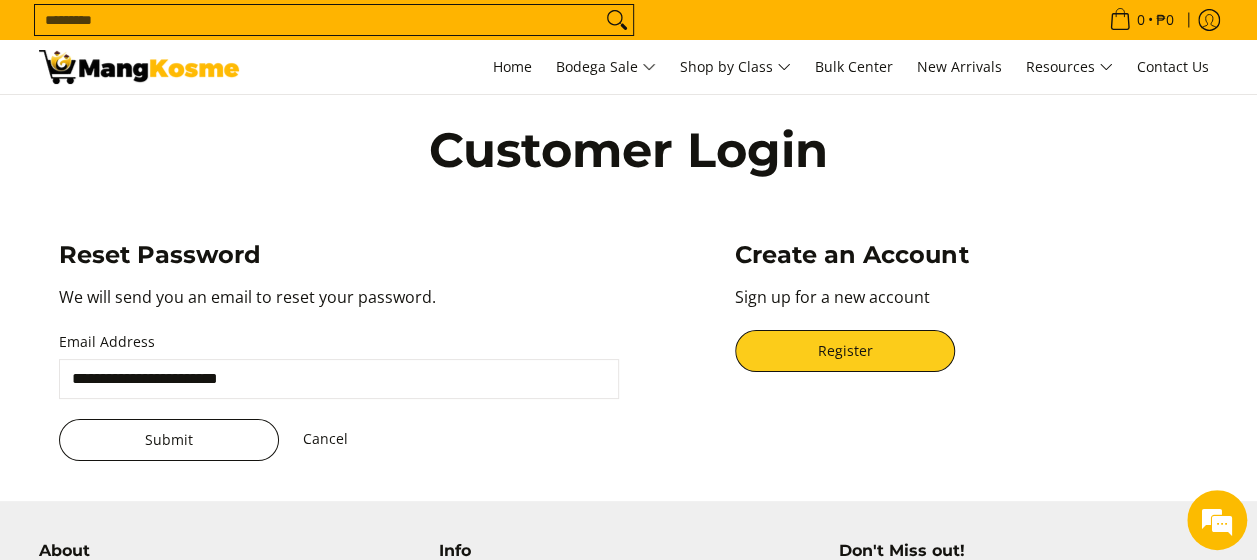 click on "Submit" at bounding box center [169, 440] 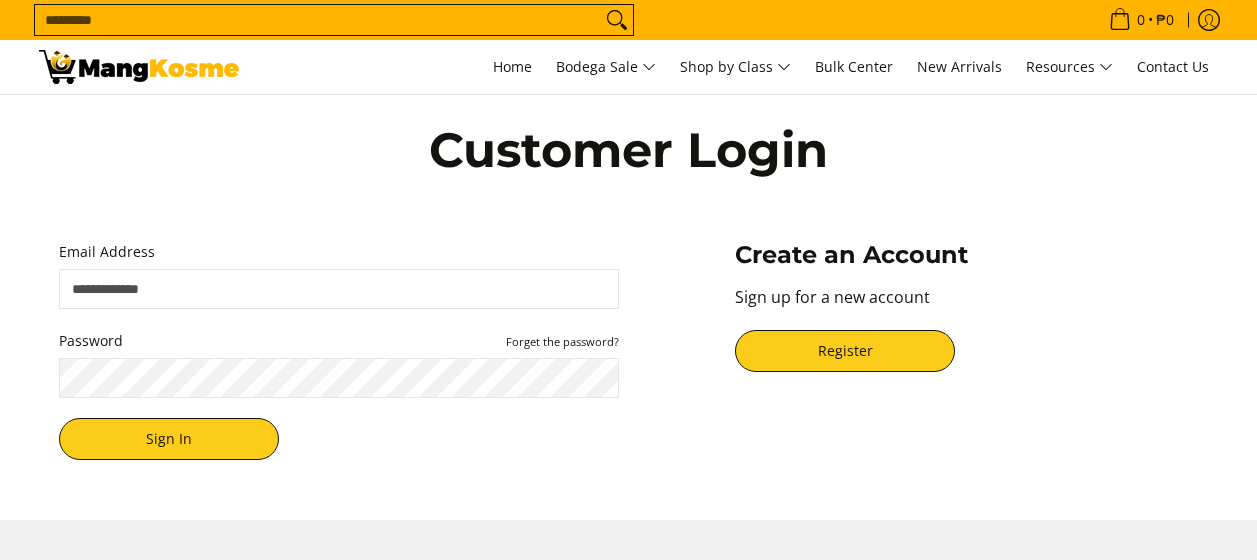 scroll, scrollTop: 0, scrollLeft: 0, axis: both 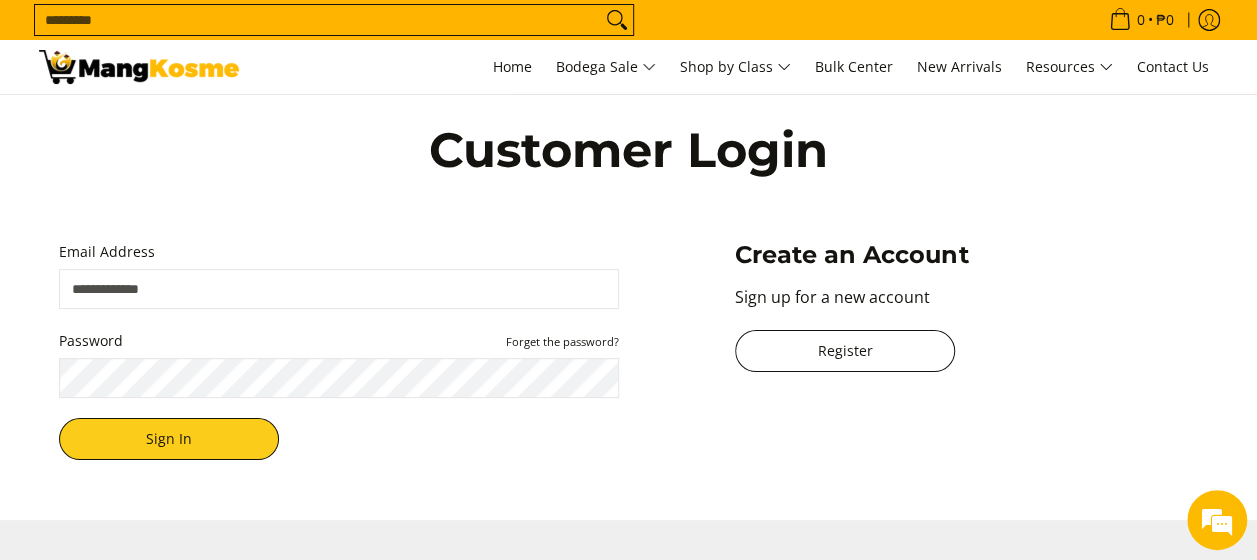 click on "Register" at bounding box center [845, 351] 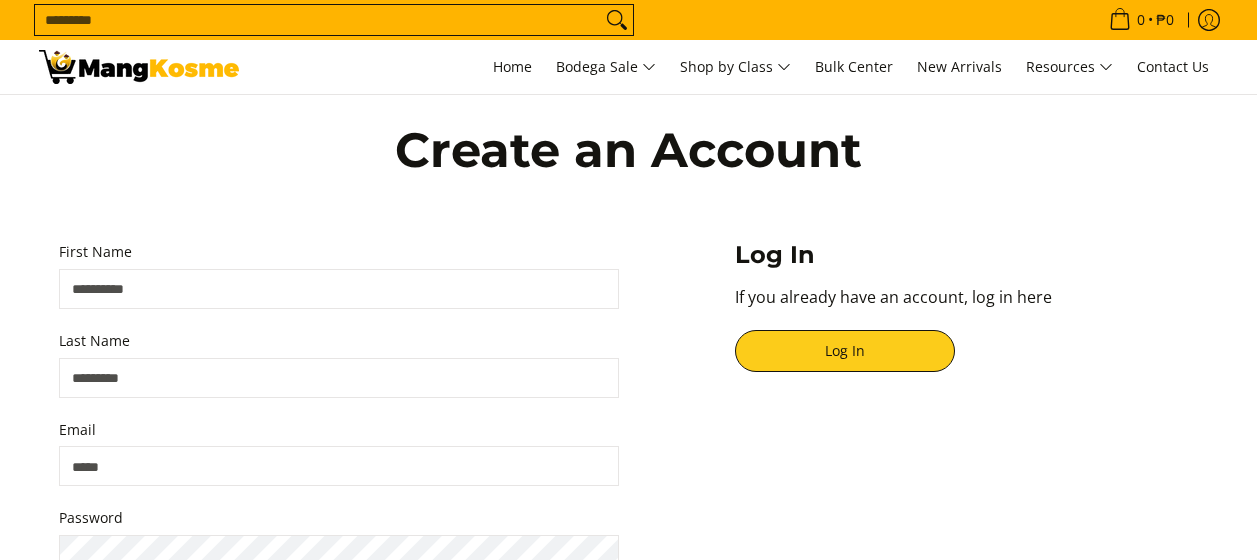 scroll, scrollTop: 0, scrollLeft: 0, axis: both 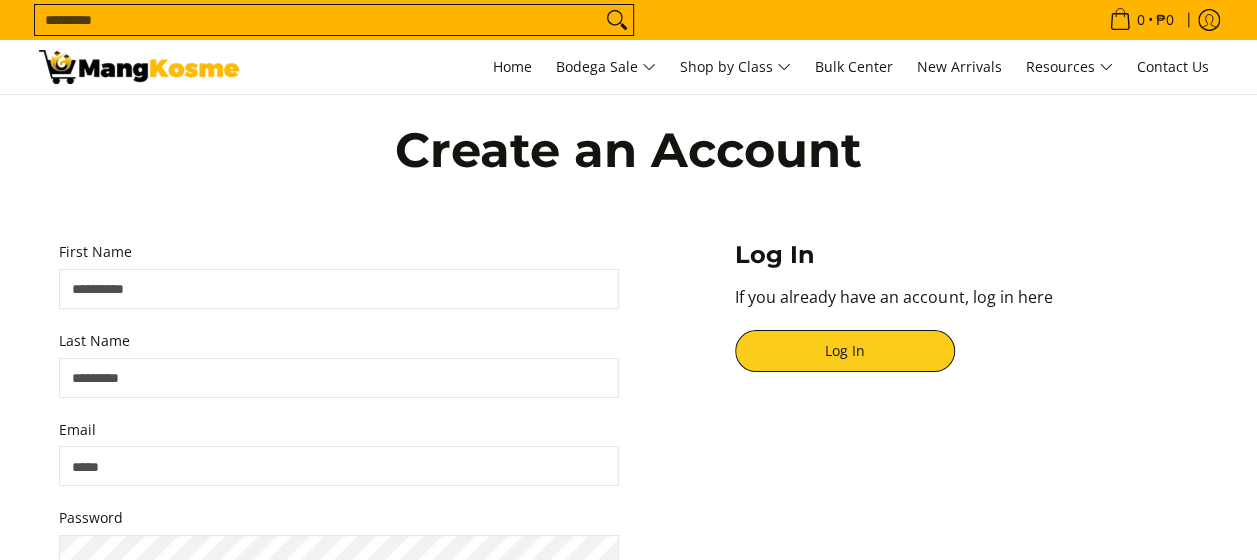 click on "First Name" at bounding box center [339, 289] 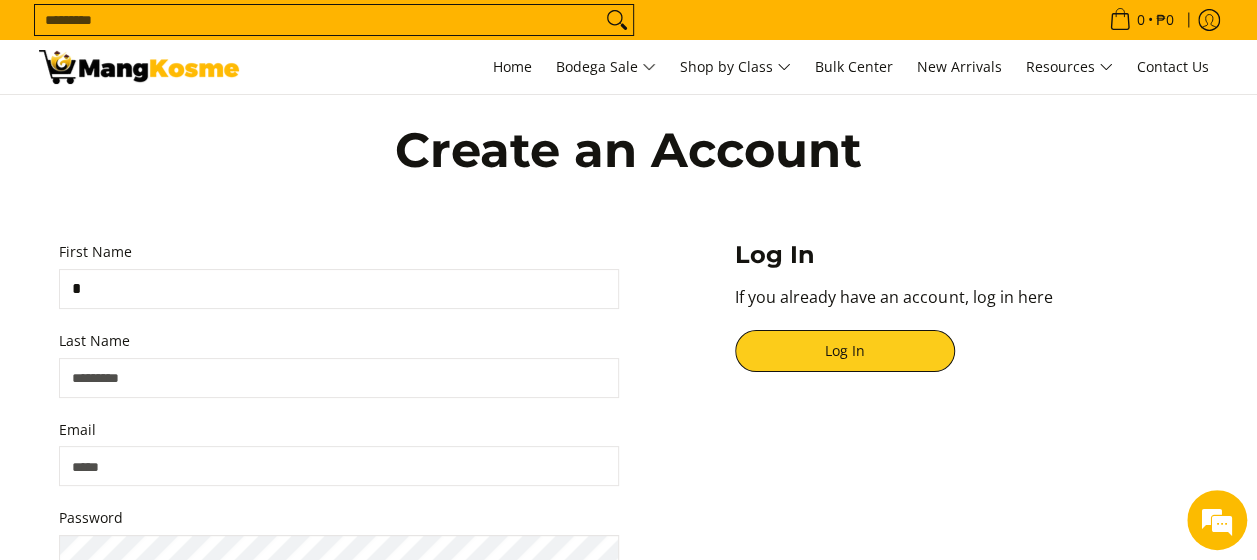 type on "*******" 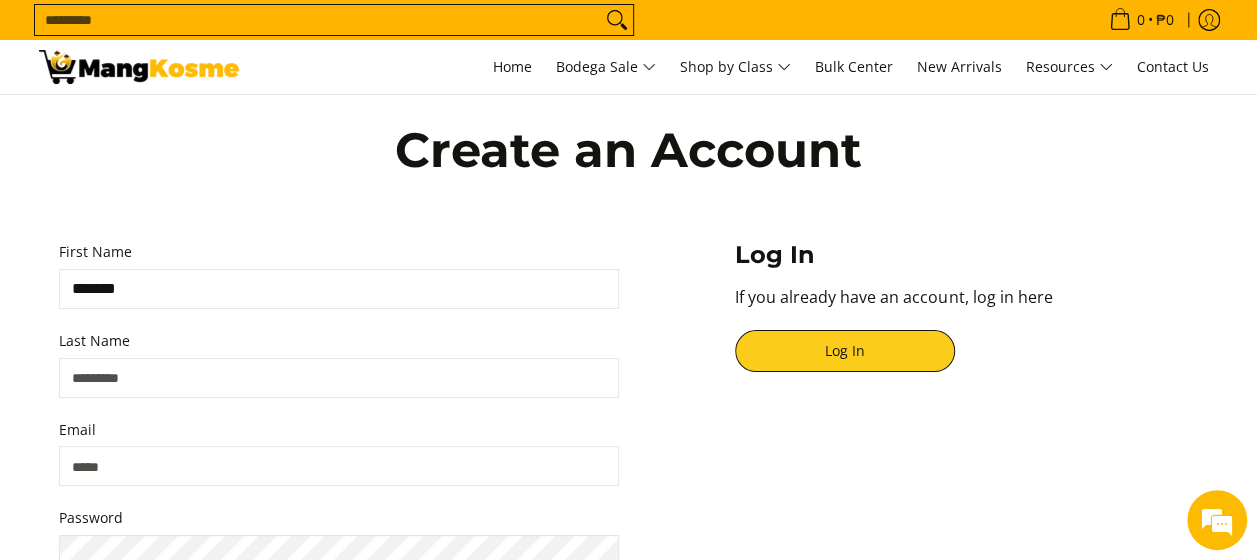 type on "******" 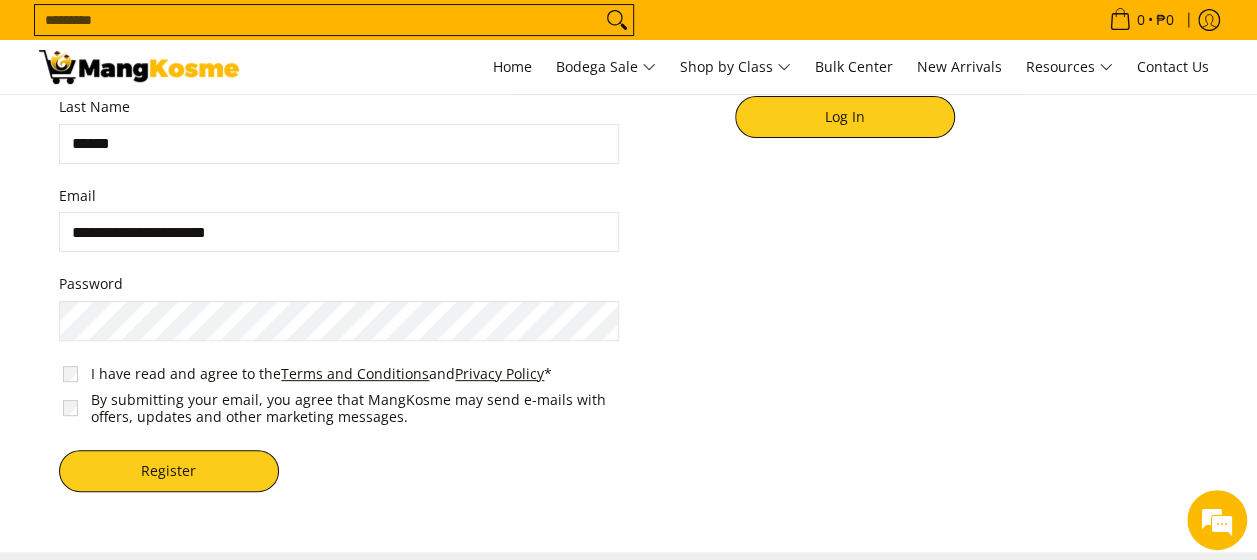 scroll, scrollTop: 242, scrollLeft: 0, axis: vertical 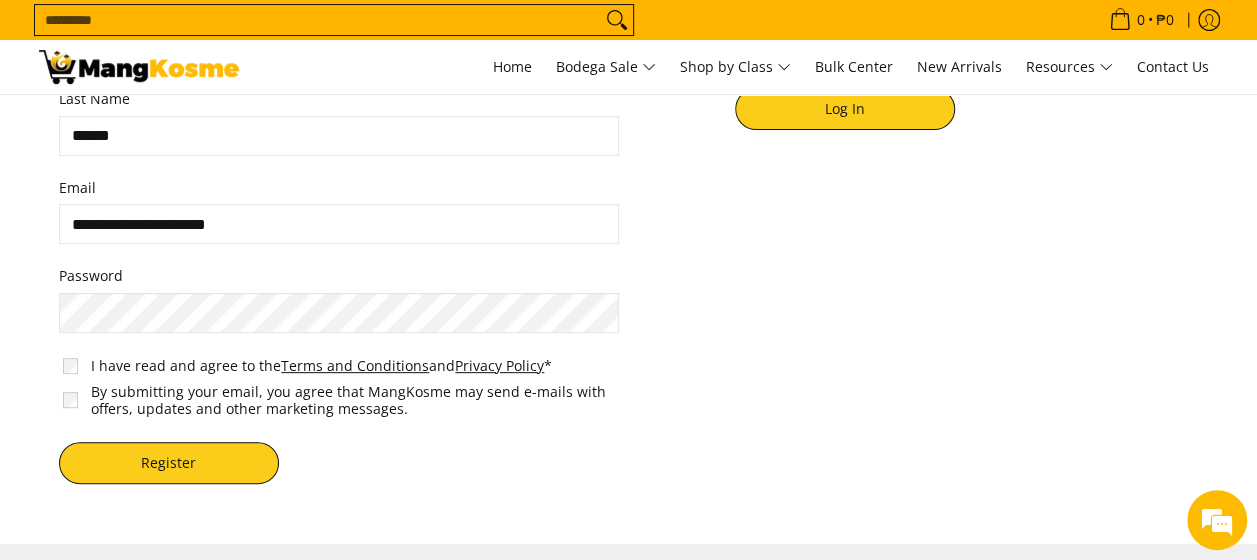 click on "**********" at bounding box center [339, 224] 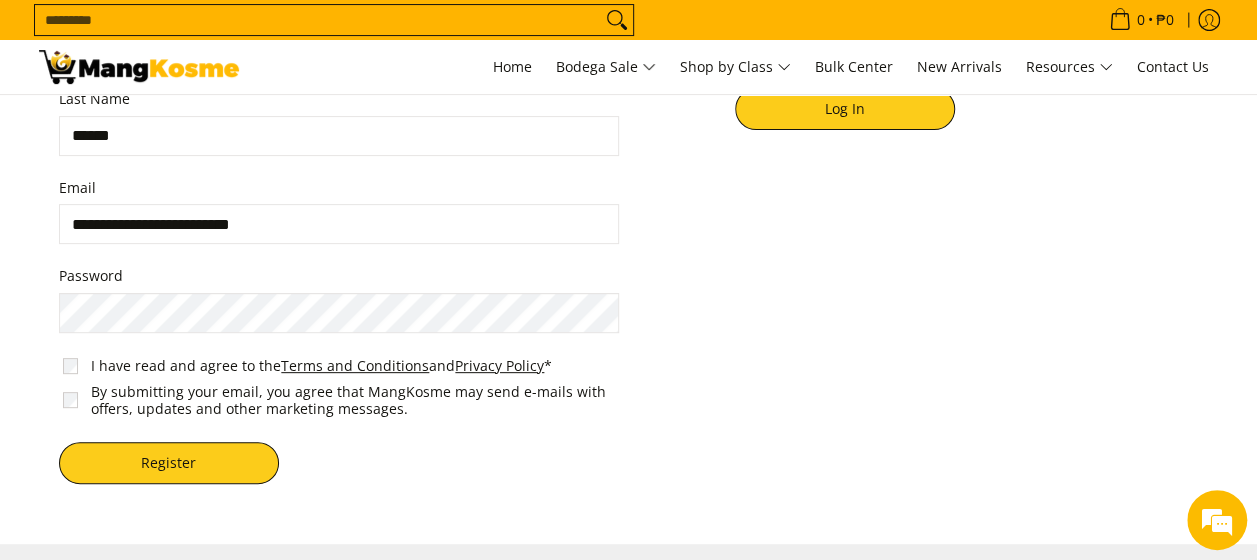type on "**********" 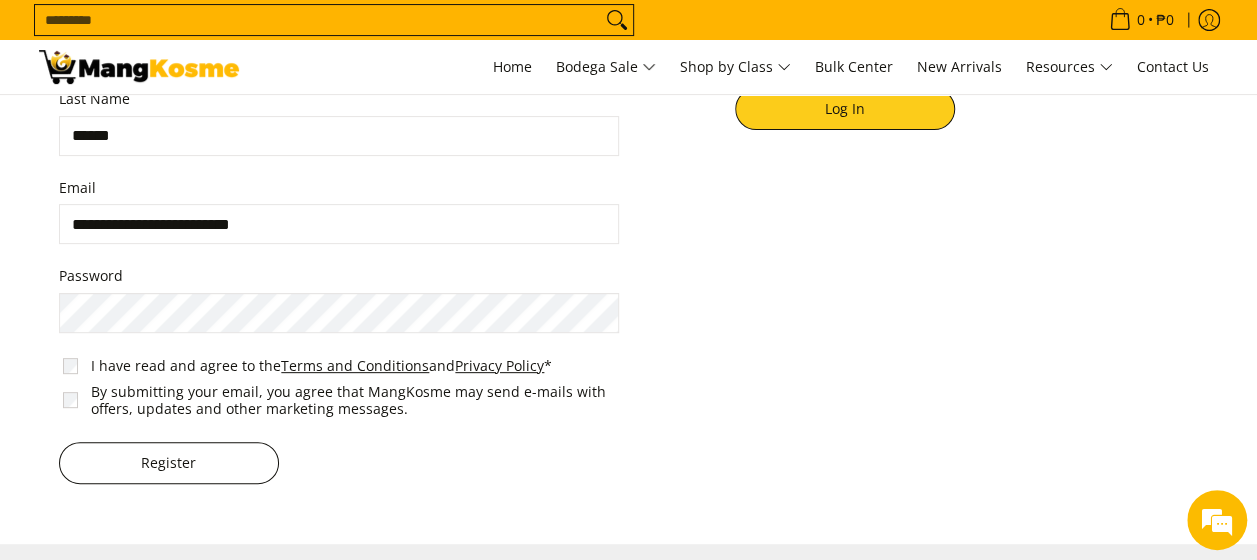click on "Register" at bounding box center (169, 463) 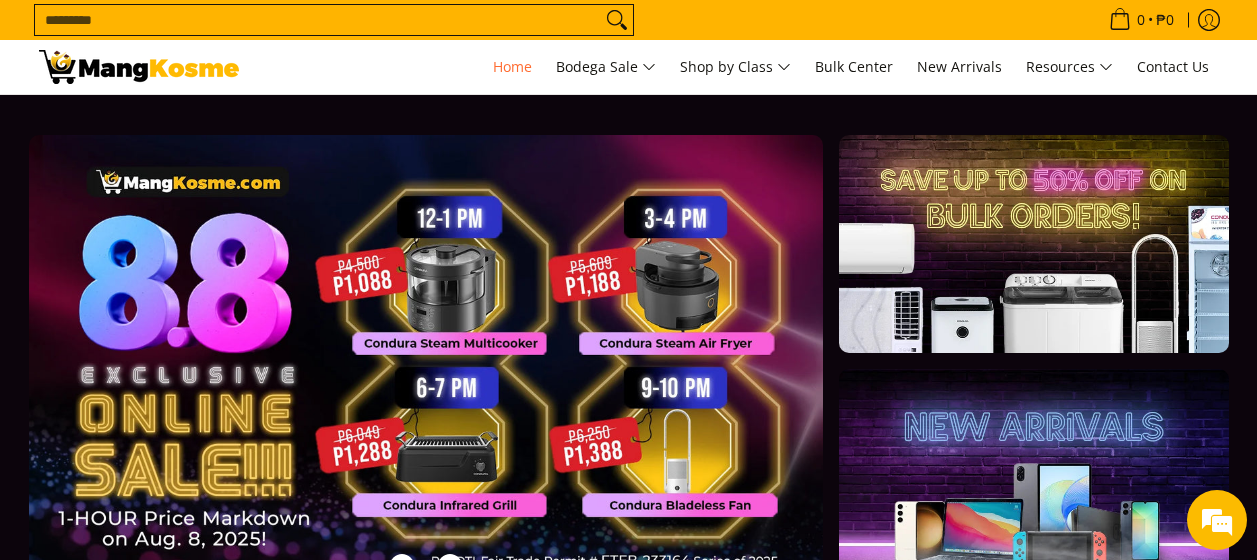 scroll, scrollTop: 0, scrollLeft: 0, axis: both 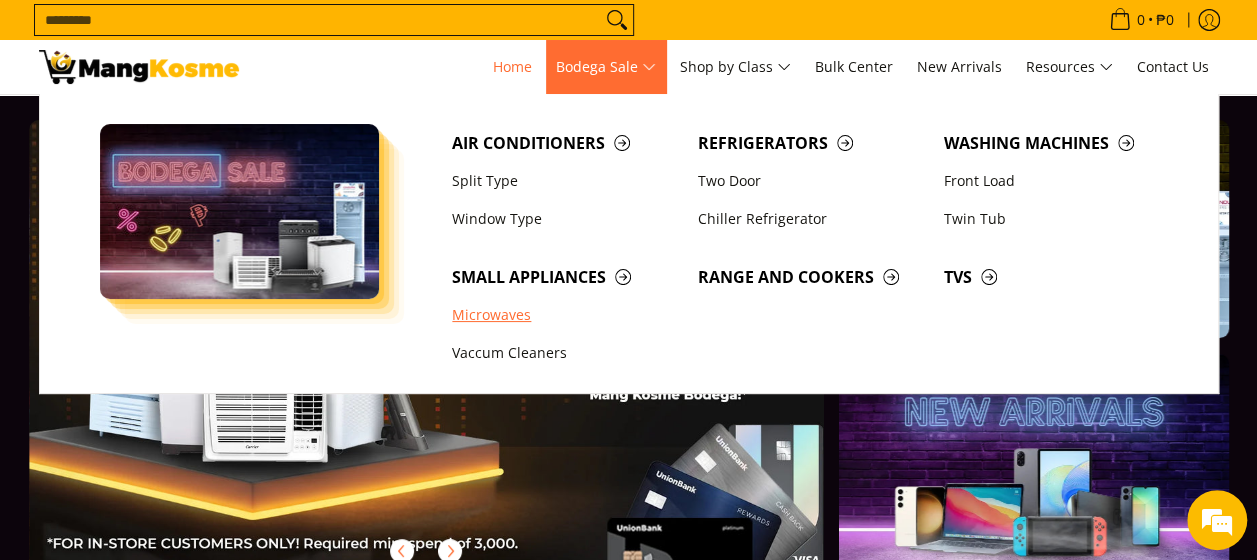 click on "Microwaves" at bounding box center [565, 315] 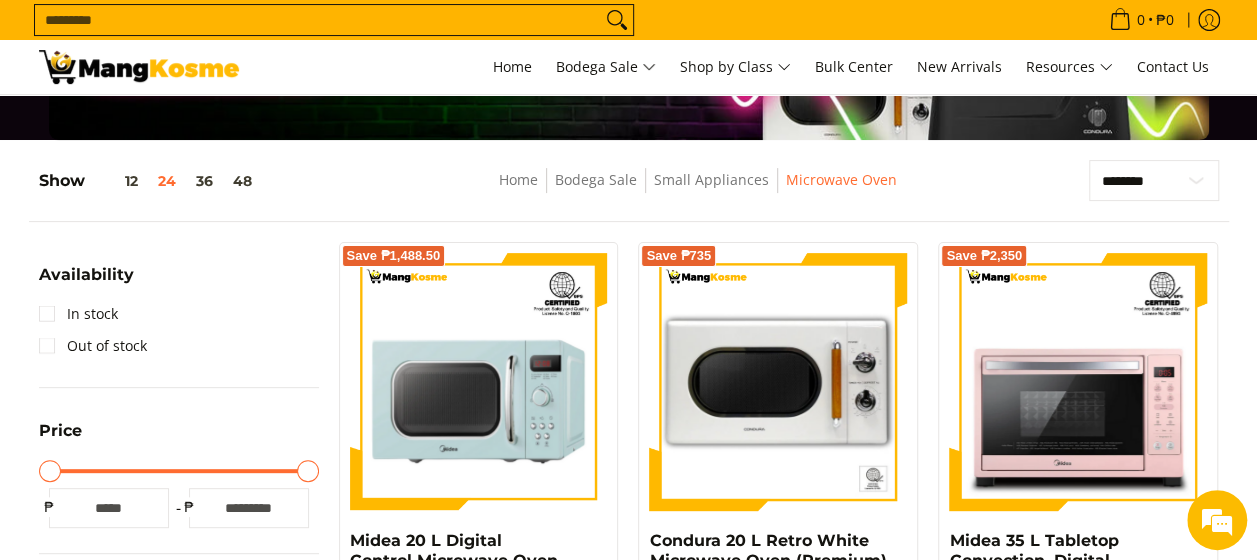 scroll, scrollTop: 255, scrollLeft: 0, axis: vertical 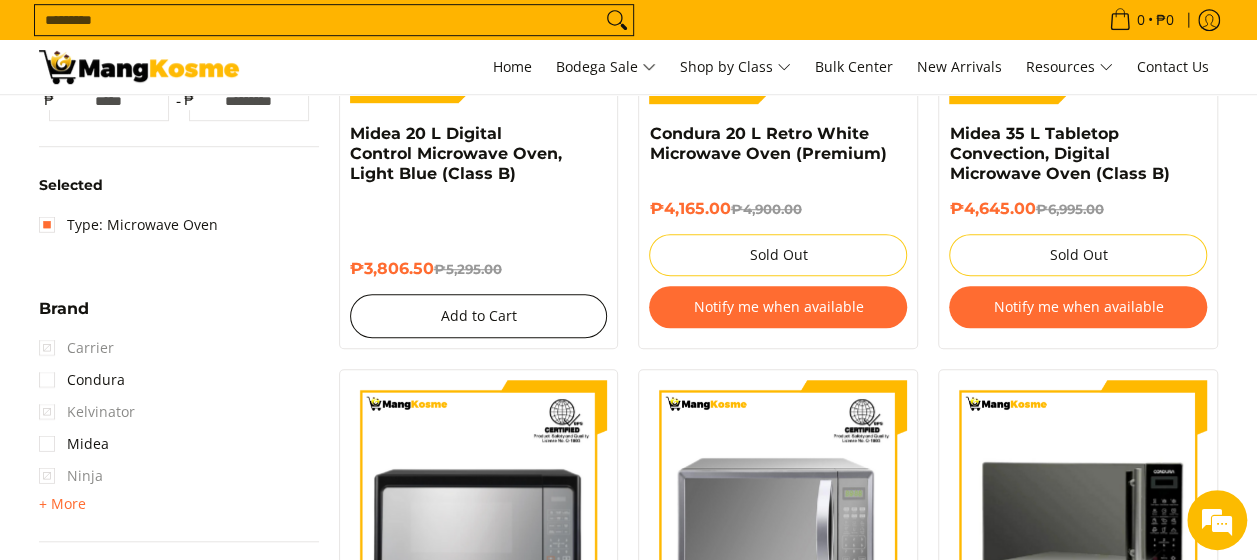 click on "Add to Cart" at bounding box center [479, 316] 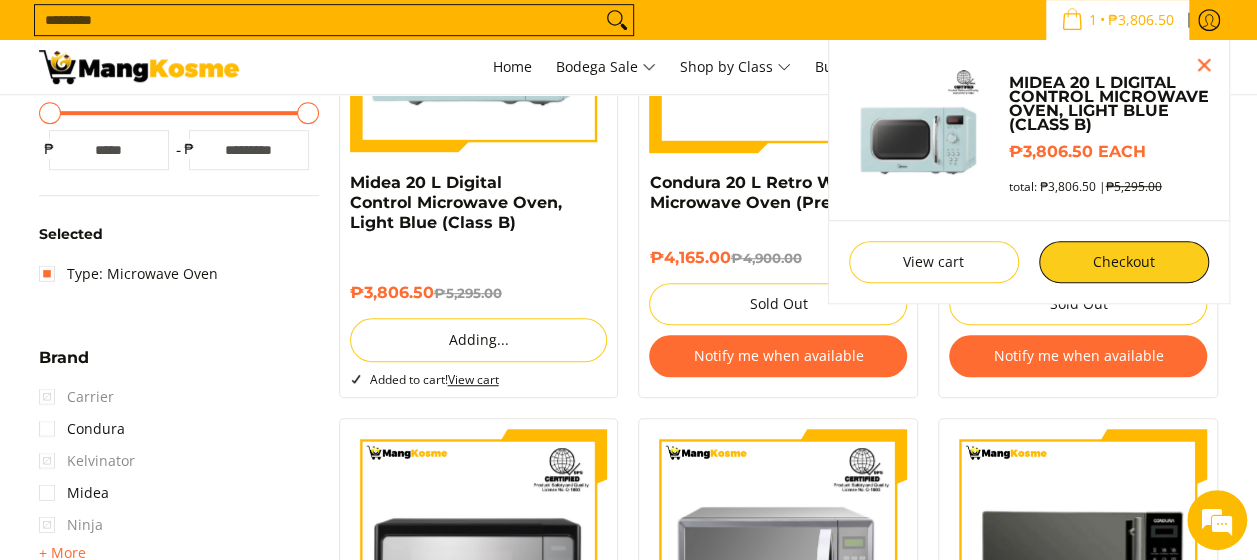 scroll, scrollTop: 550, scrollLeft: 0, axis: vertical 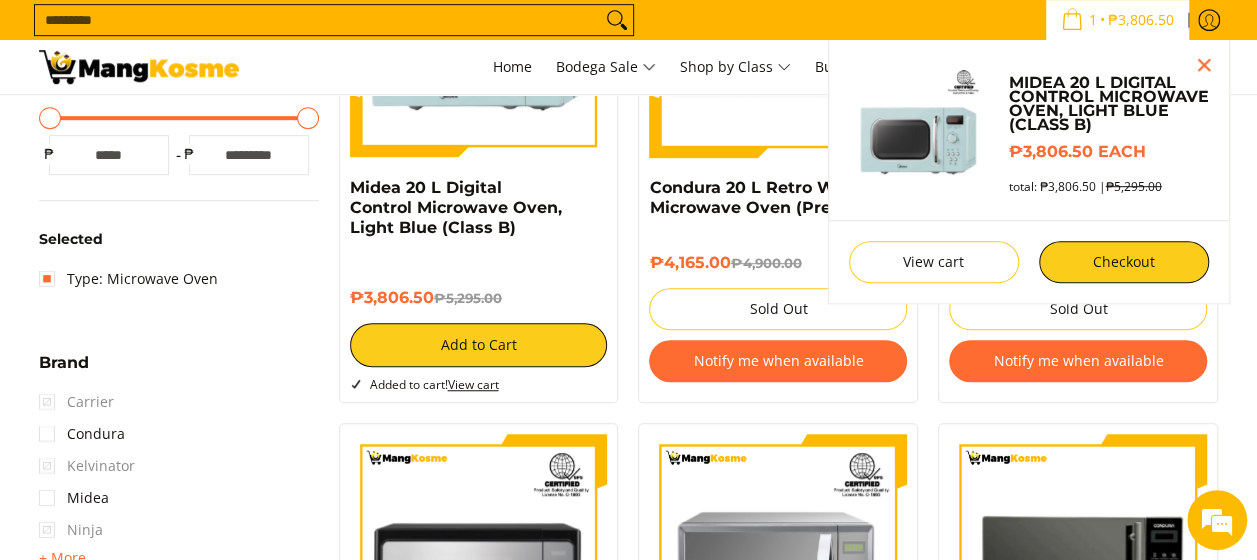 click on "1  •
₱3,806.50" at bounding box center (1117, 20) 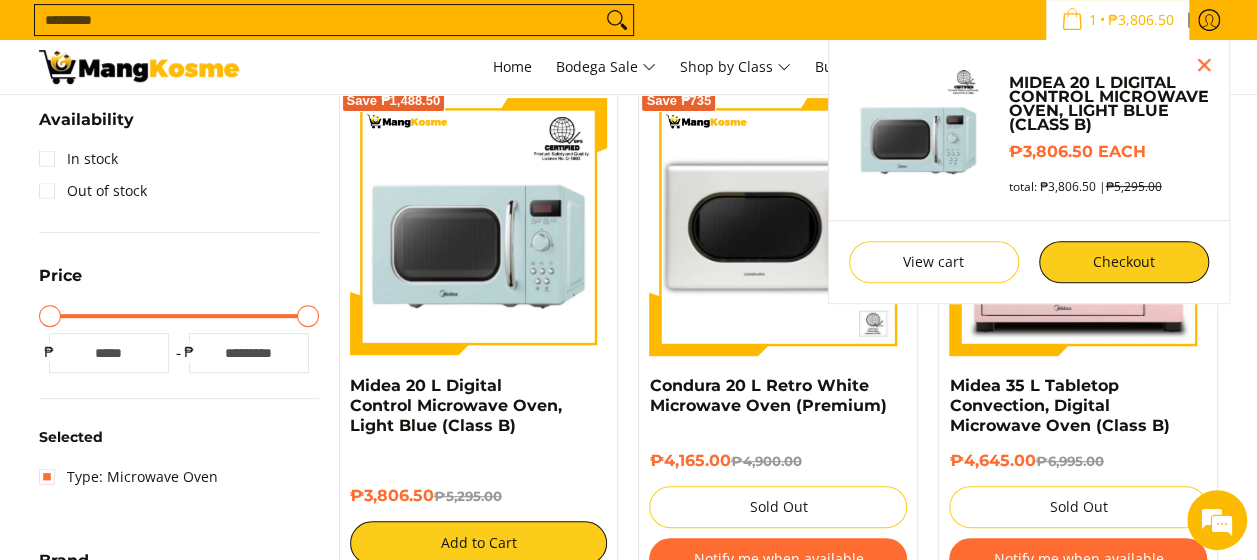 scroll, scrollTop: 287, scrollLeft: 0, axis: vertical 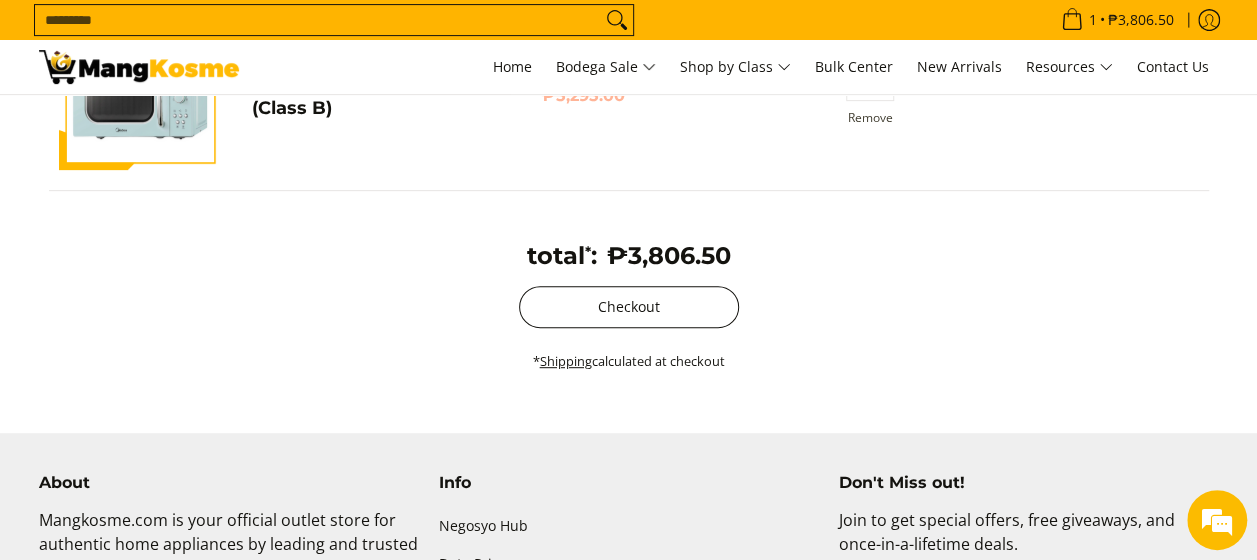 click on "Checkout" at bounding box center [629, 307] 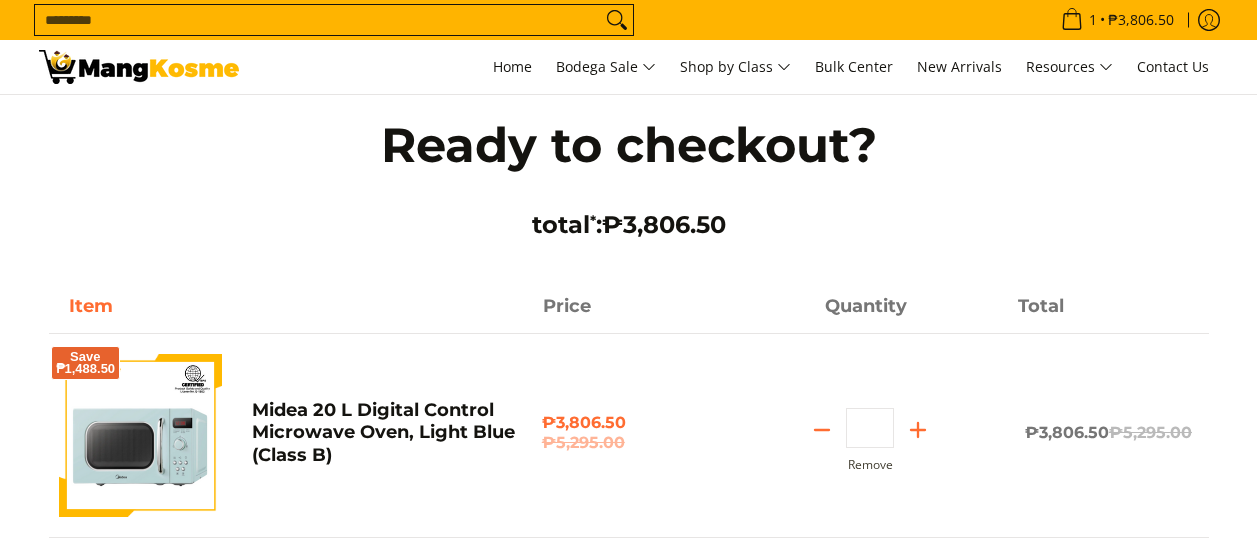 scroll, scrollTop: 347, scrollLeft: 0, axis: vertical 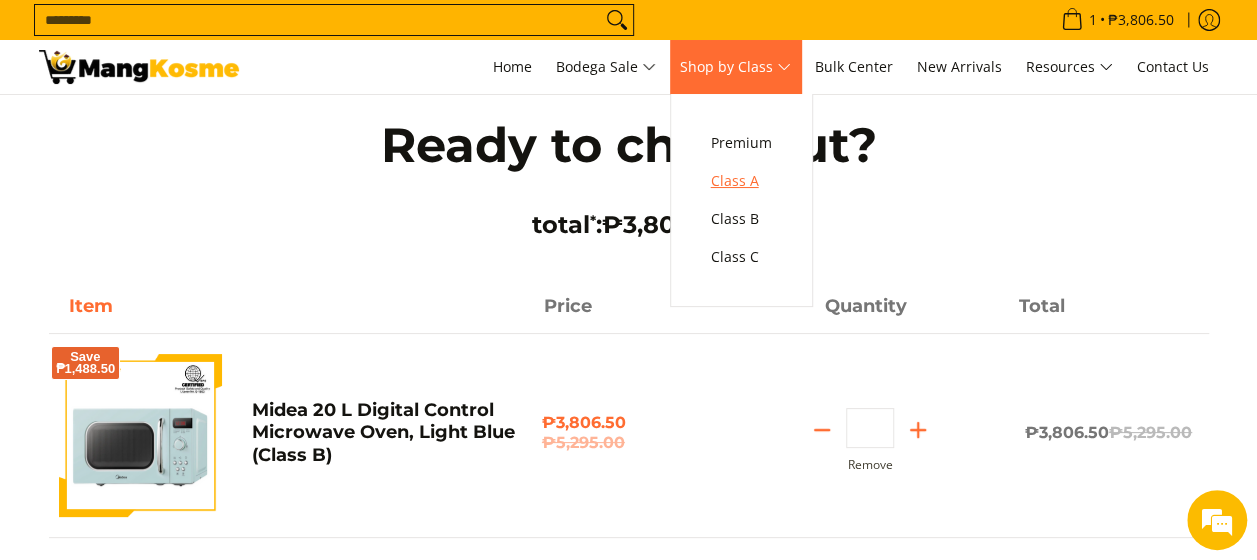 click on "Class A" at bounding box center [741, 181] 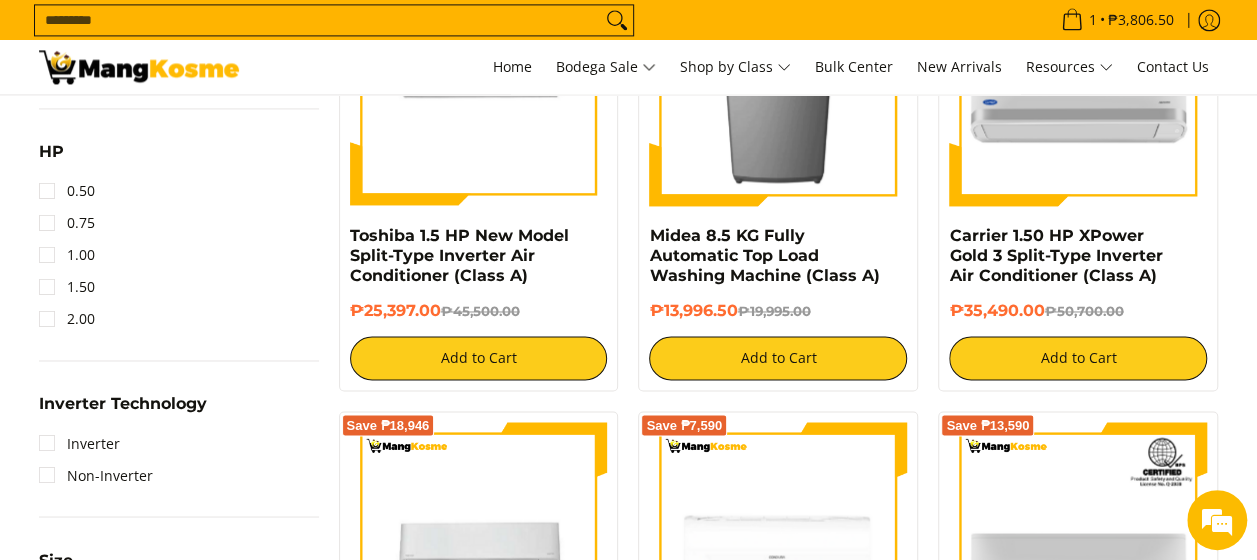 scroll, scrollTop: 1470, scrollLeft: 0, axis: vertical 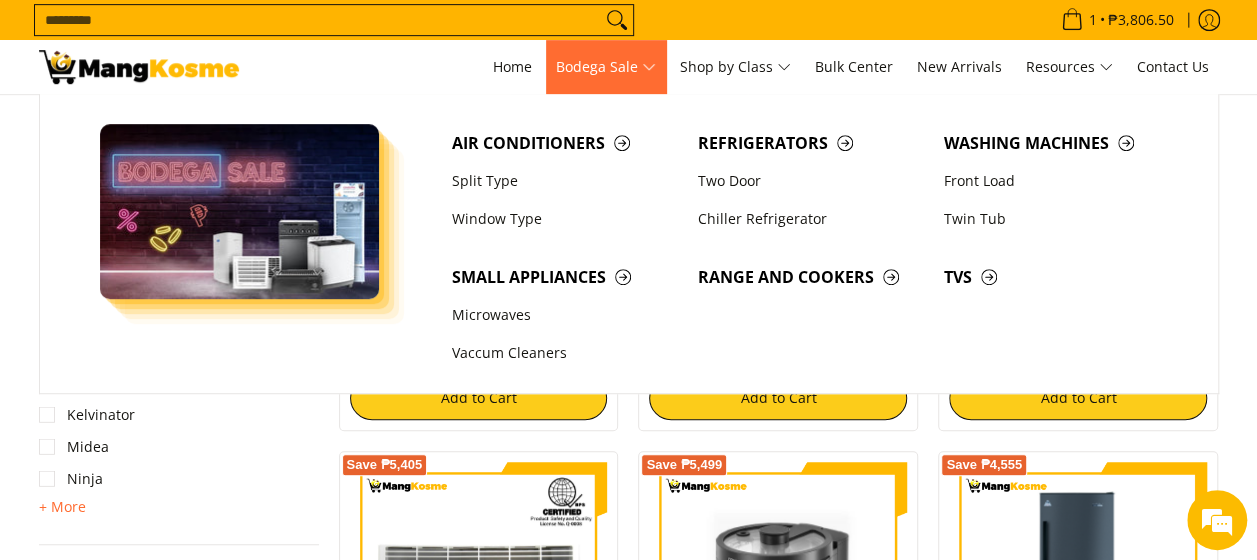 click at bounding box center [240, 211] 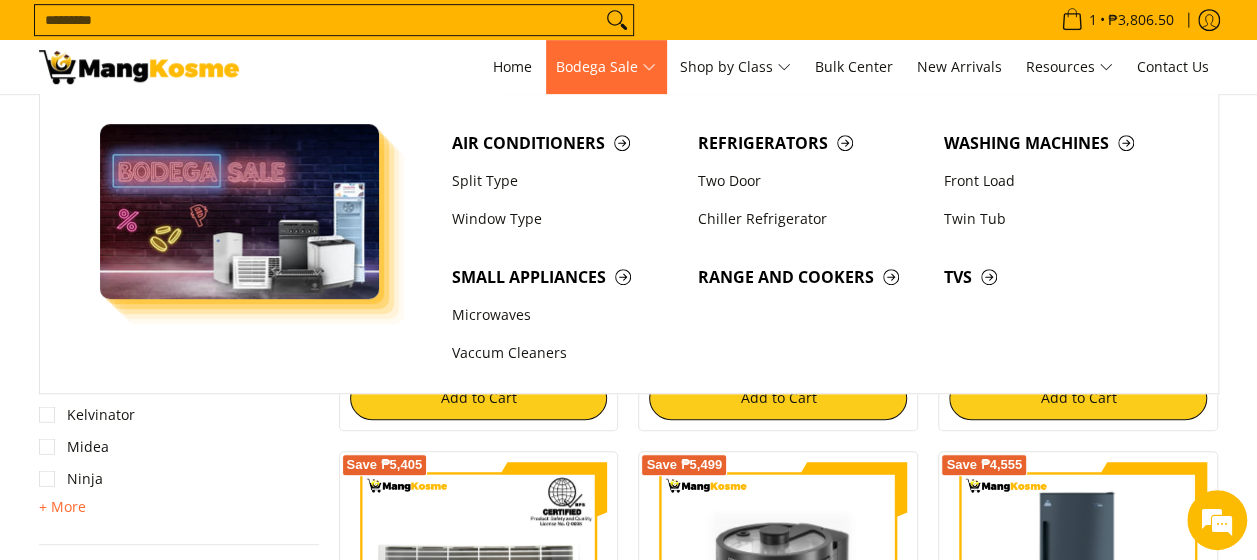 scroll, scrollTop: 0, scrollLeft: 0, axis: both 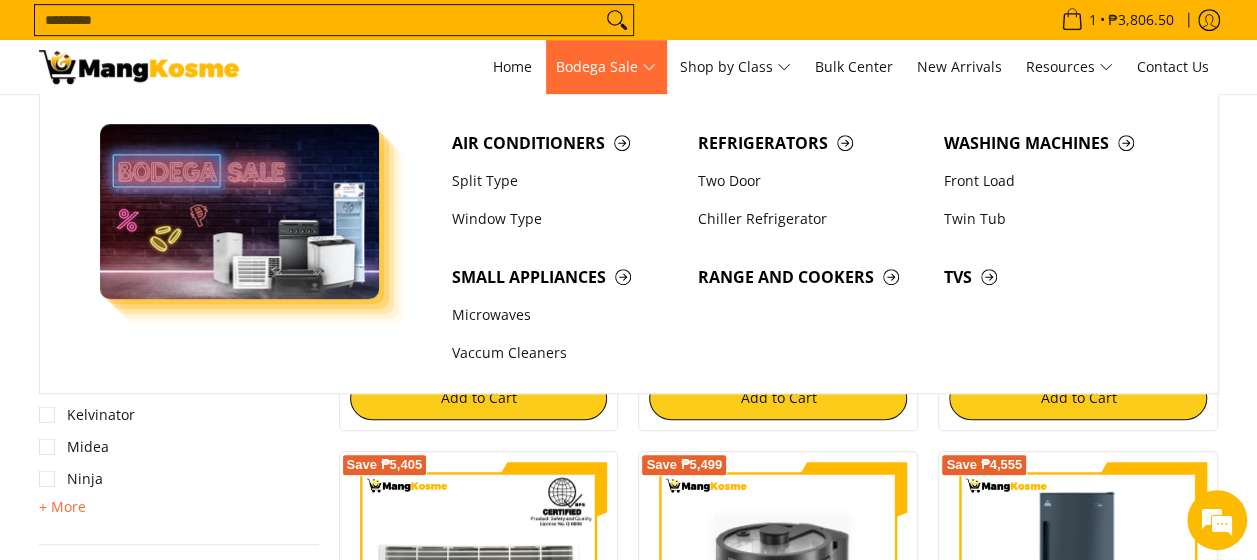 click at bounding box center [240, 211] 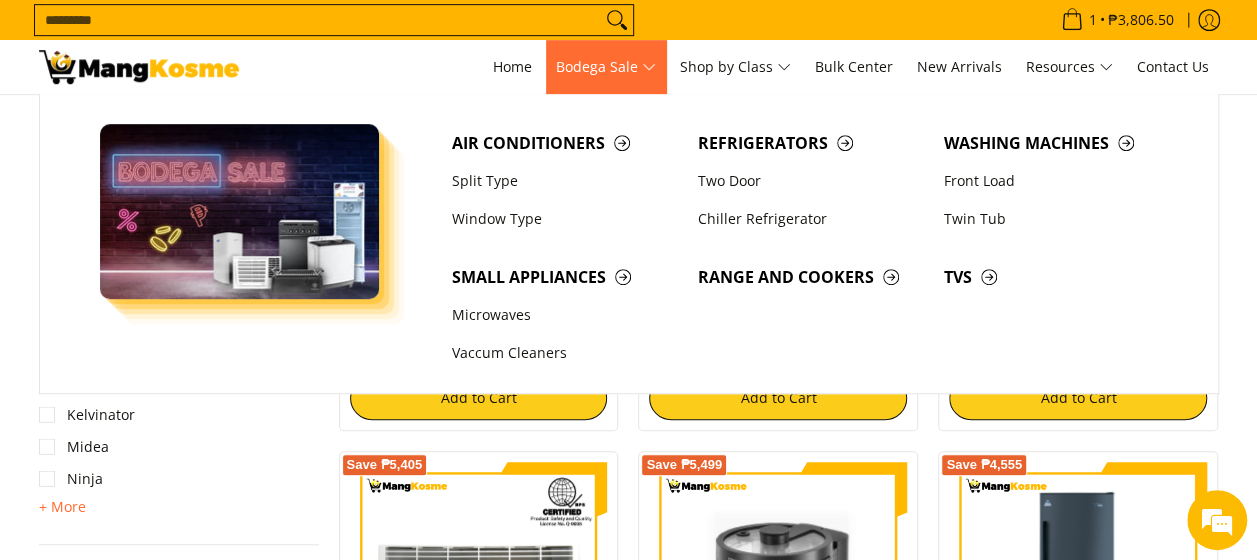 click at bounding box center (240, 211) 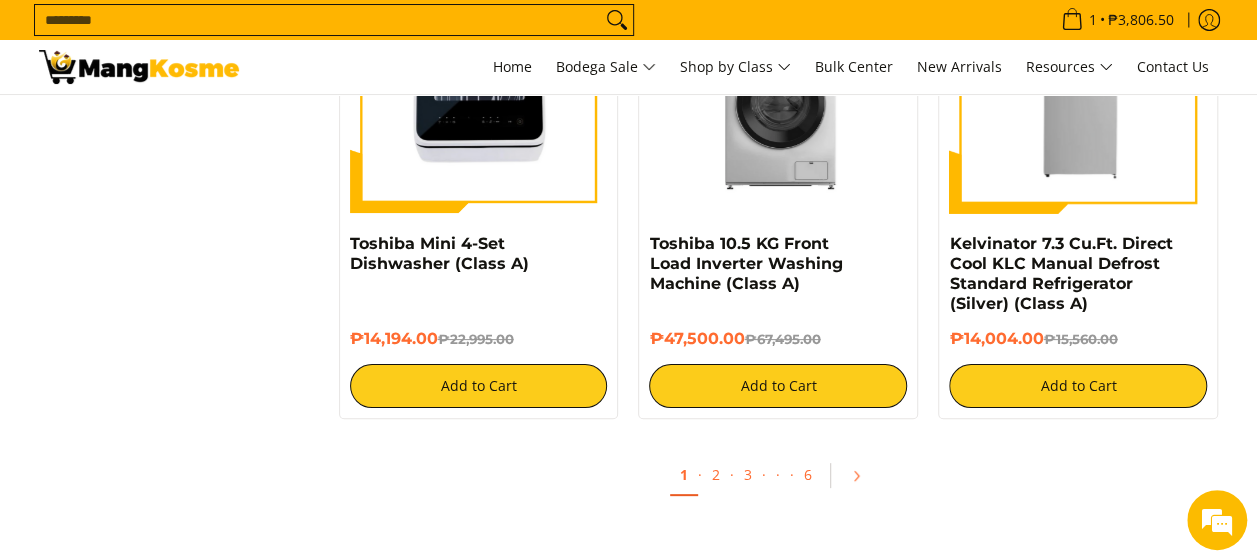 scroll, scrollTop: 3974, scrollLeft: 0, axis: vertical 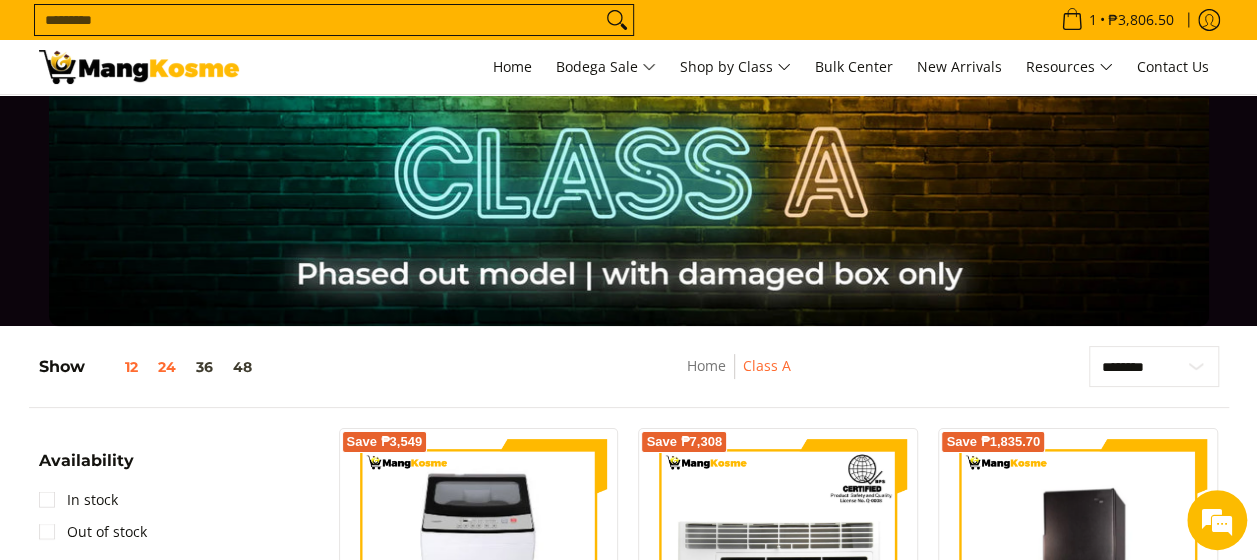 click on "12" at bounding box center [116, 367] 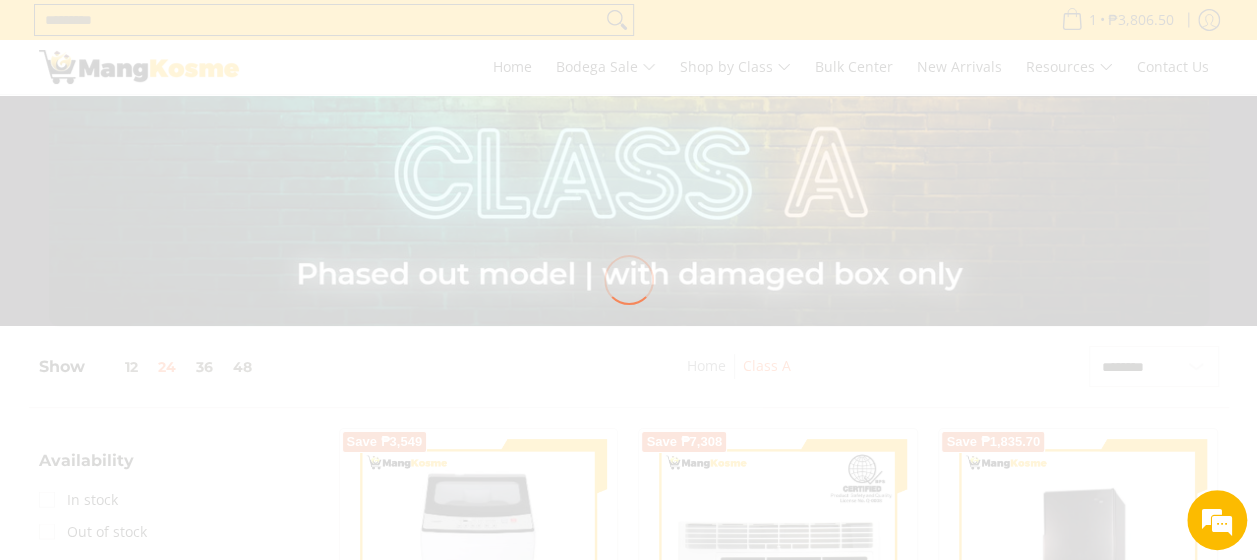 click at bounding box center [628, 280] 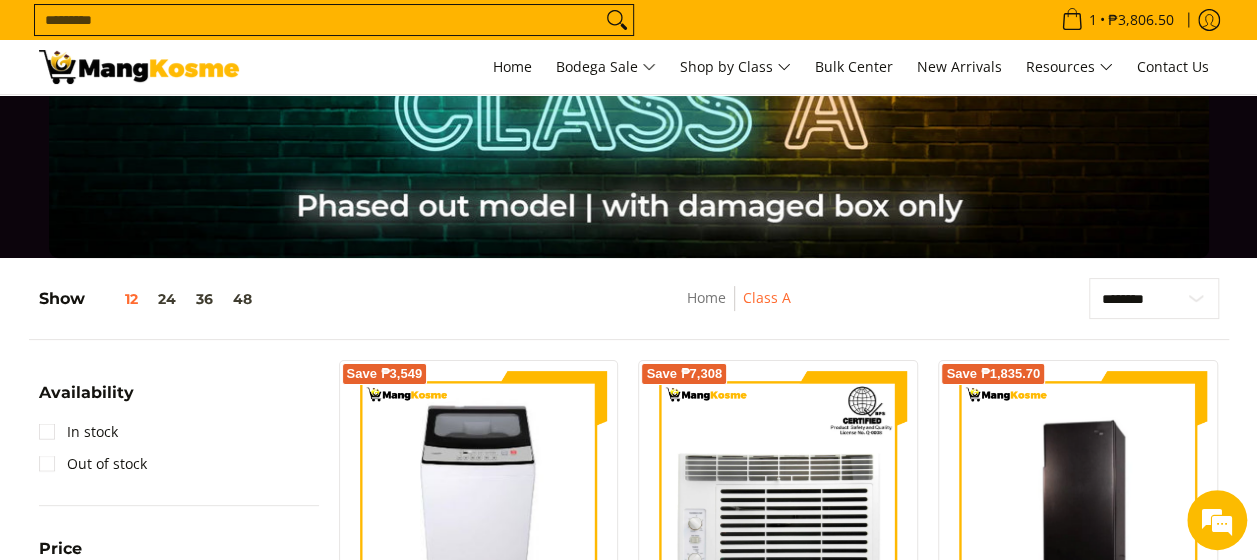 scroll, scrollTop: 261, scrollLeft: 0, axis: vertical 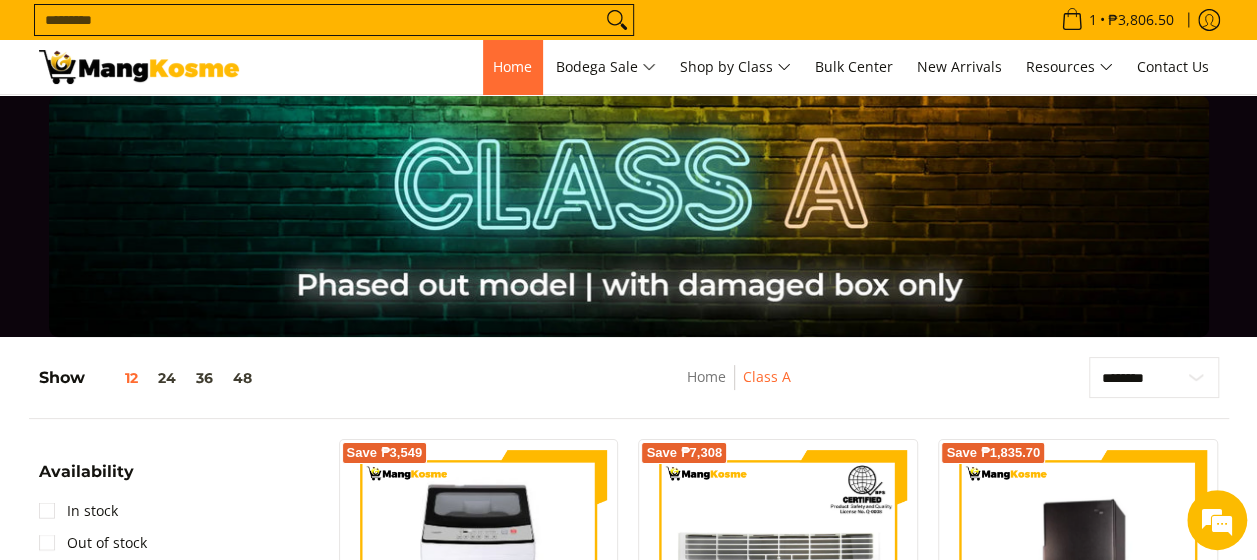 click on "Home" at bounding box center [512, 67] 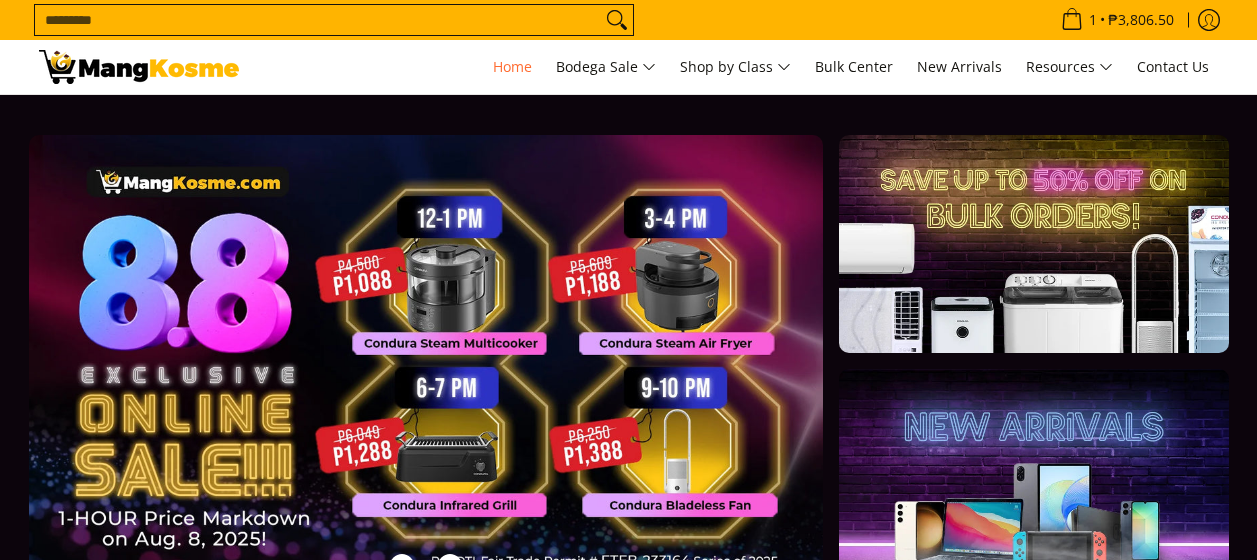 scroll, scrollTop: 0, scrollLeft: 0, axis: both 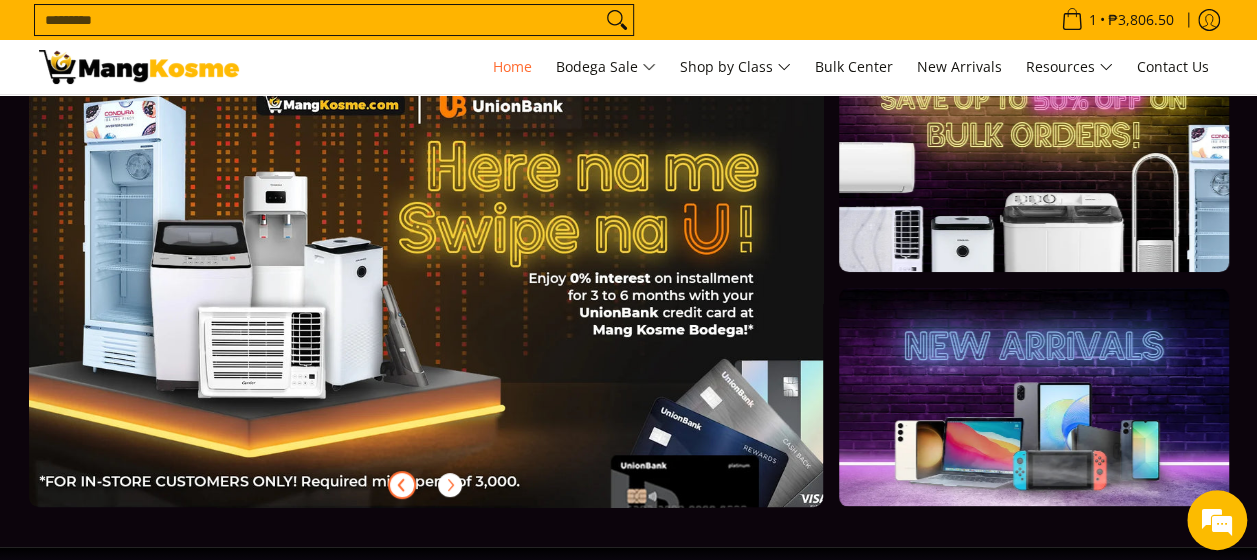 click 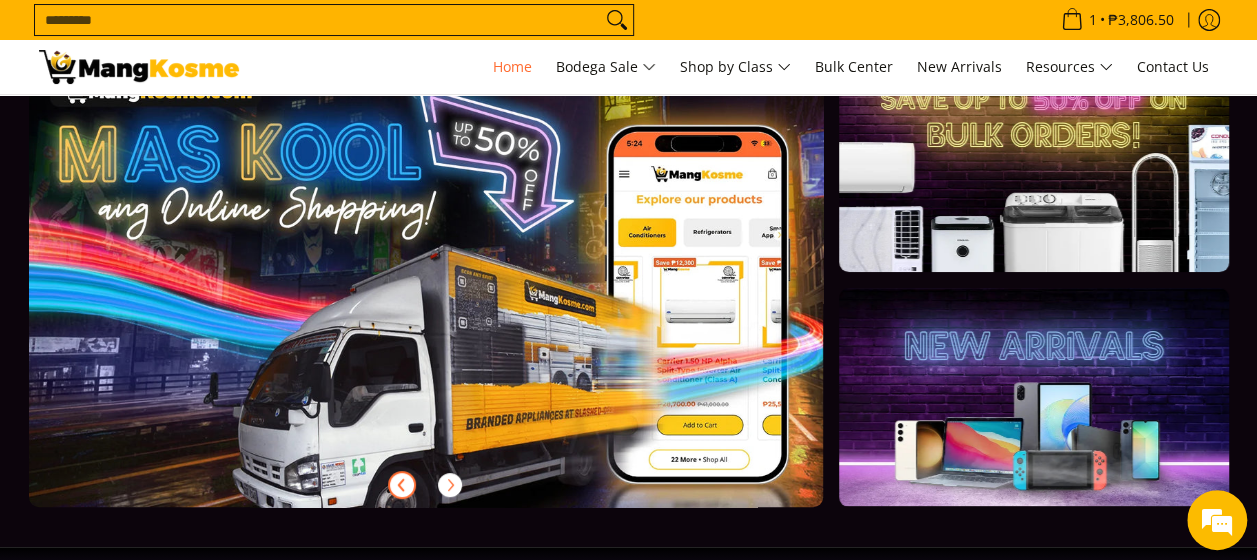scroll, scrollTop: 0, scrollLeft: 795, axis: horizontal 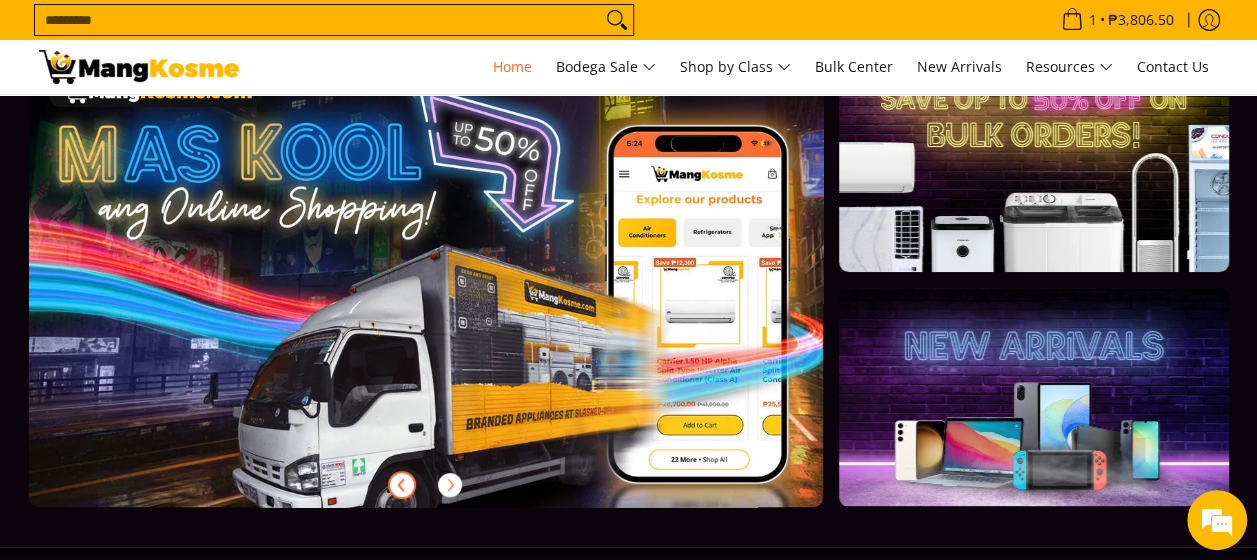 click 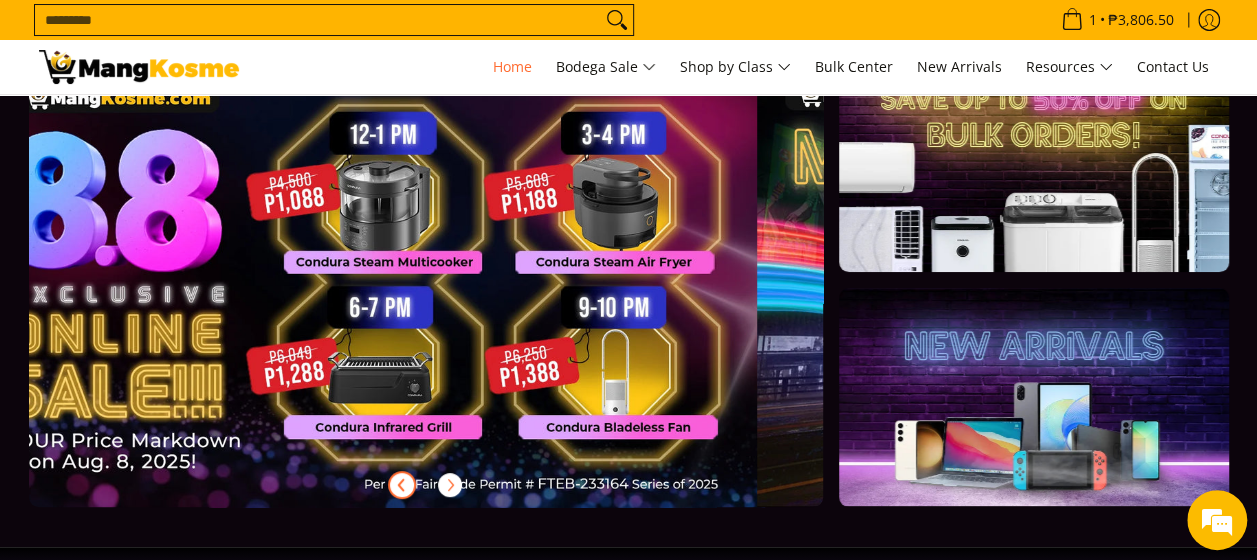 scroll, scrollTop: 0, scrollLeft: 0, axis: both 